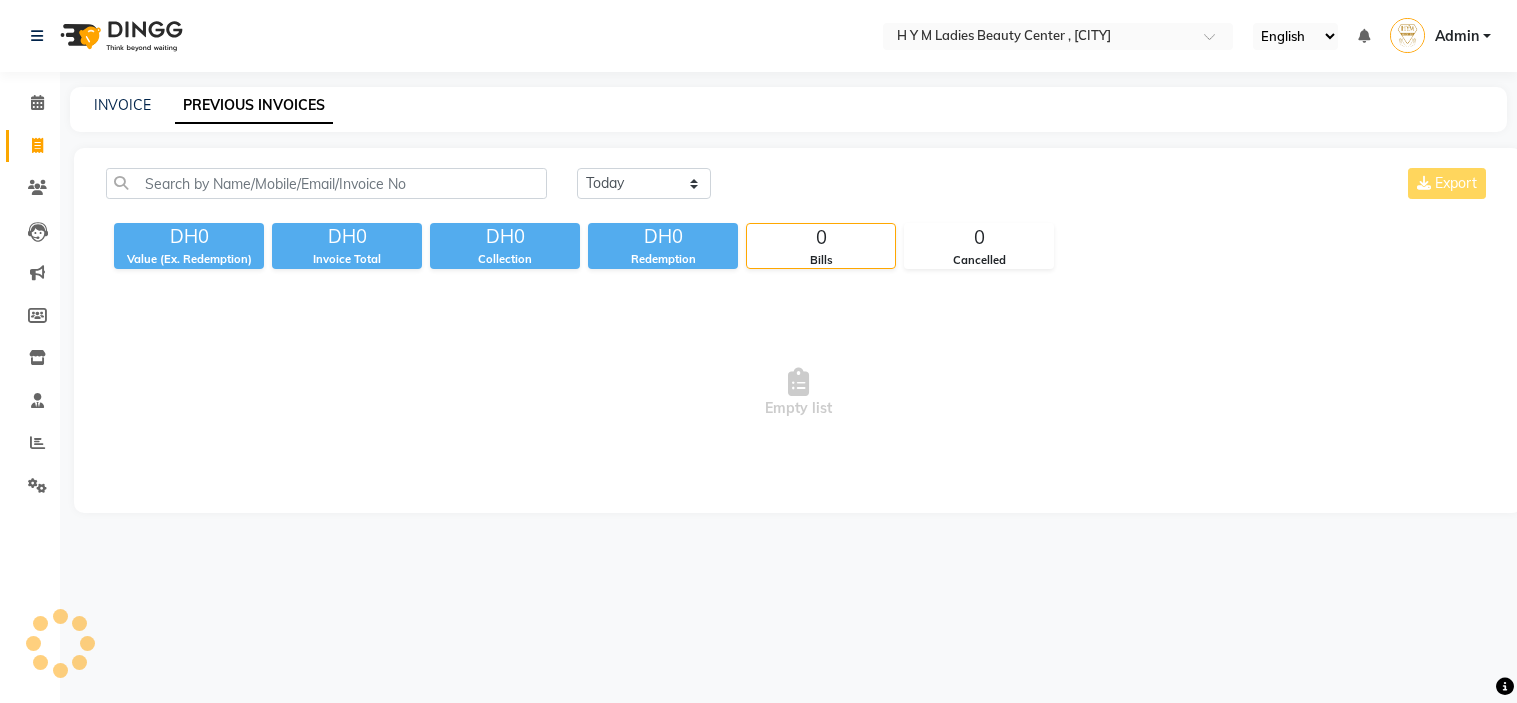 scroll, scrollTop: 0, scrollLeft: 0, axis: both 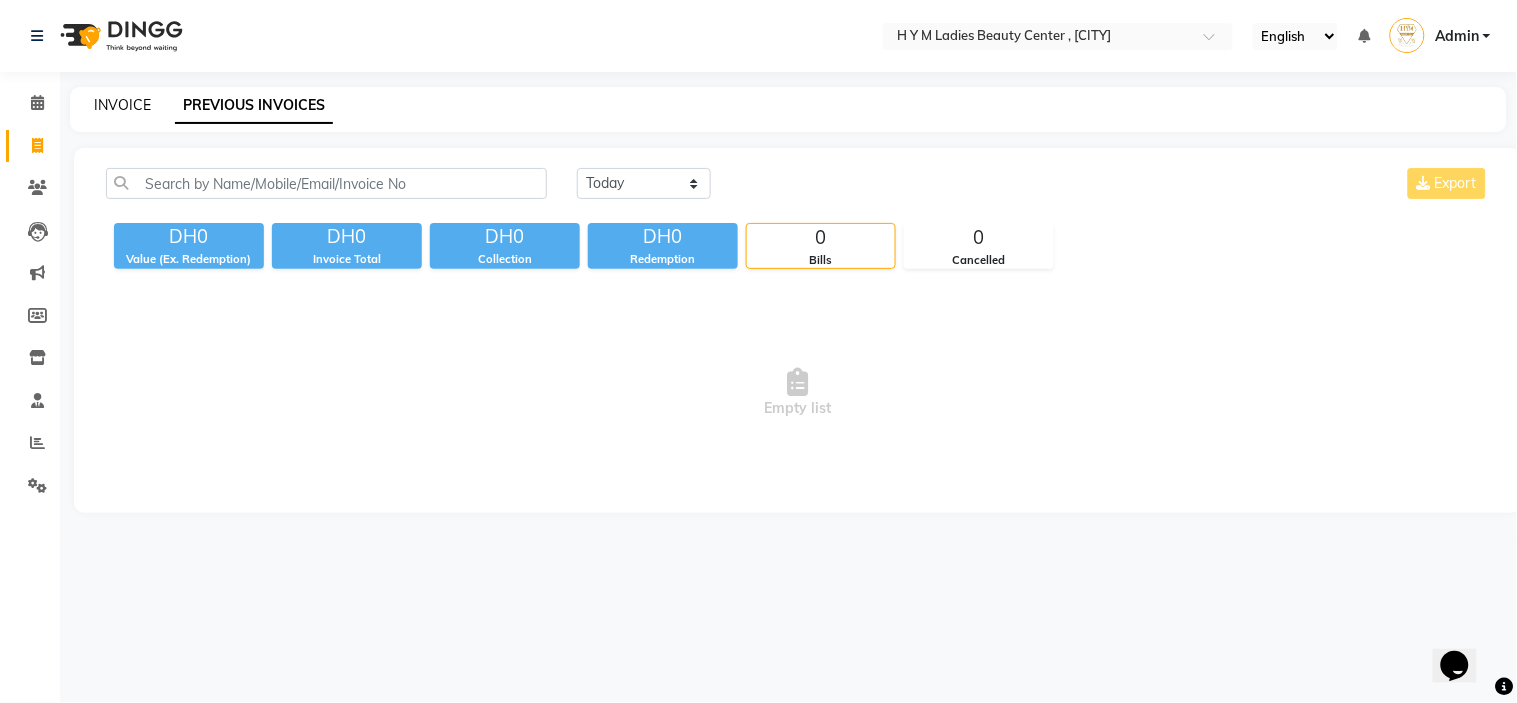 click on "INVOICE PREVIOUS INVOICES" 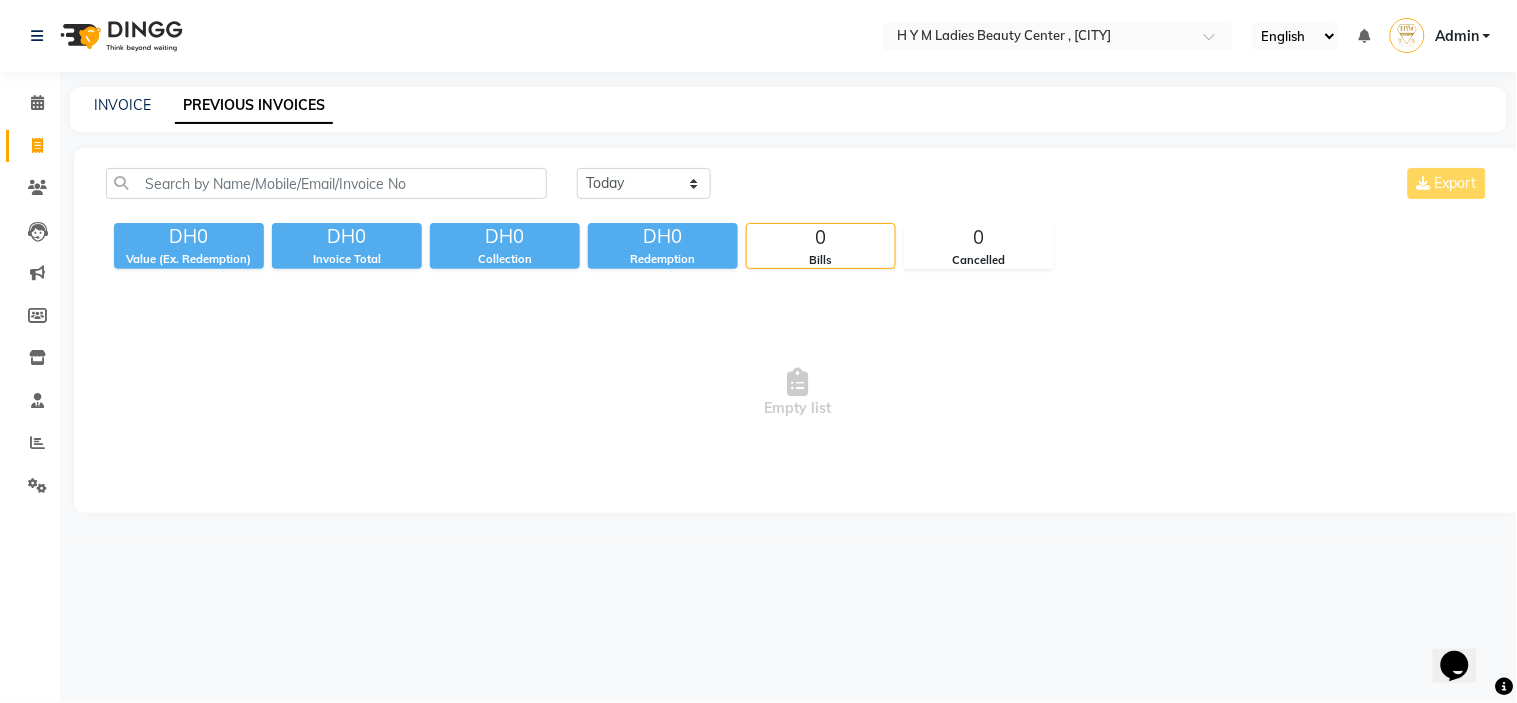 click on "INVOICE" 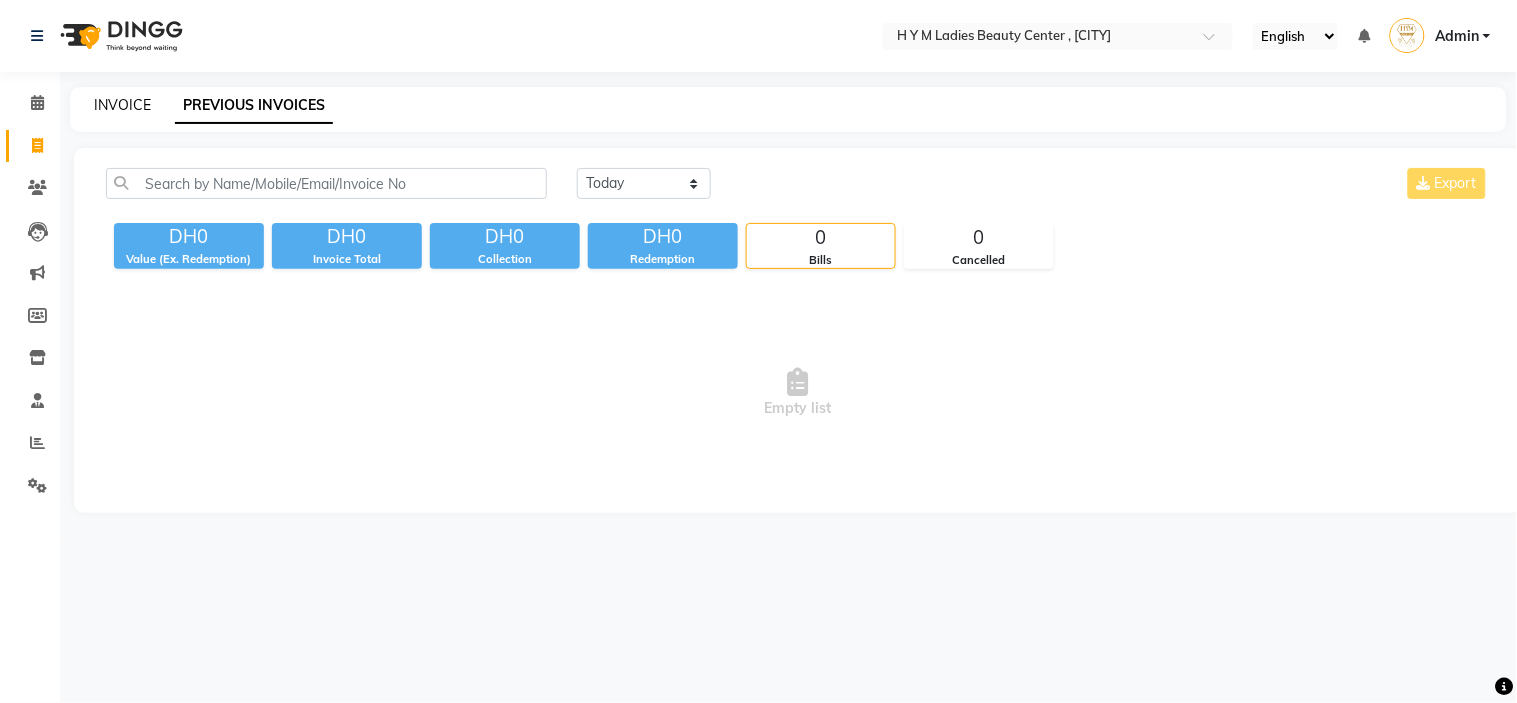 click on "INVOICE" 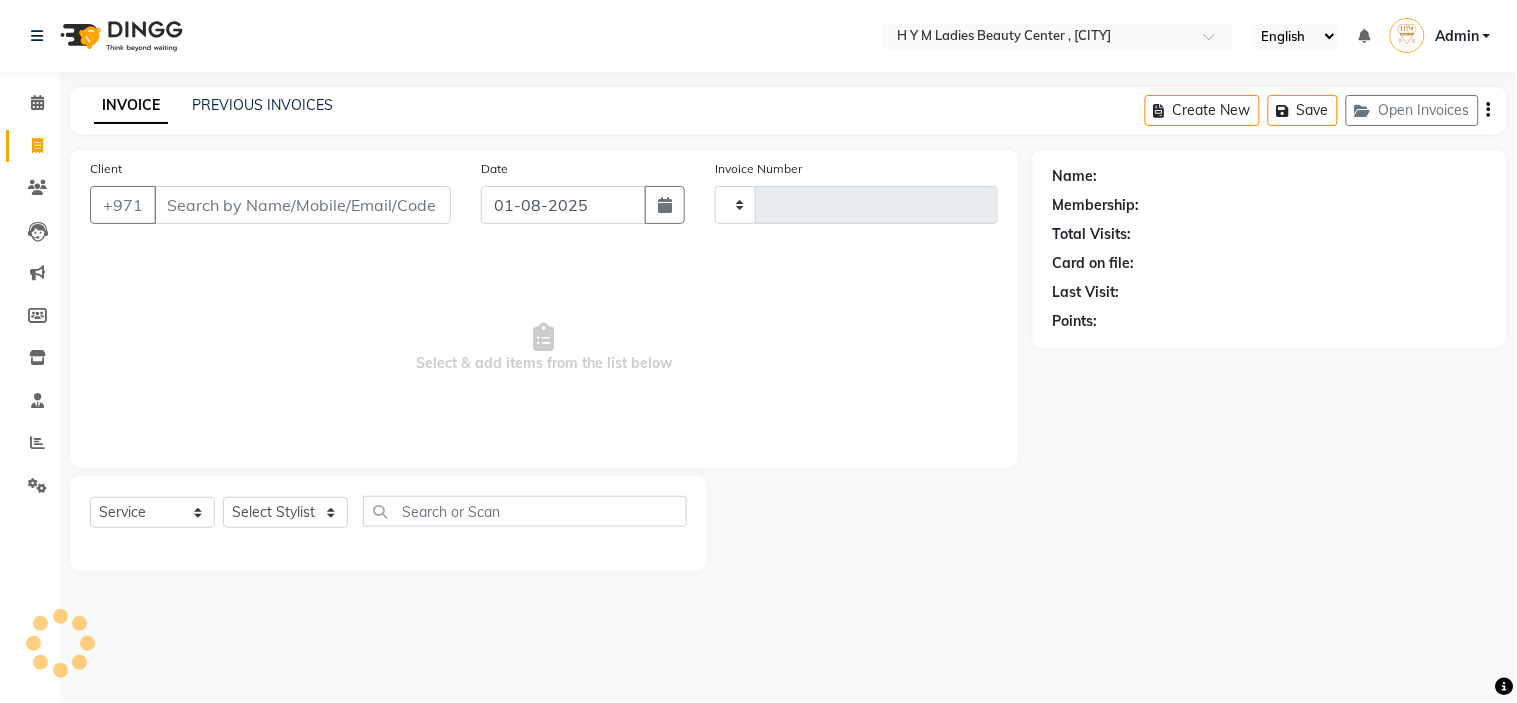 type on "1588" 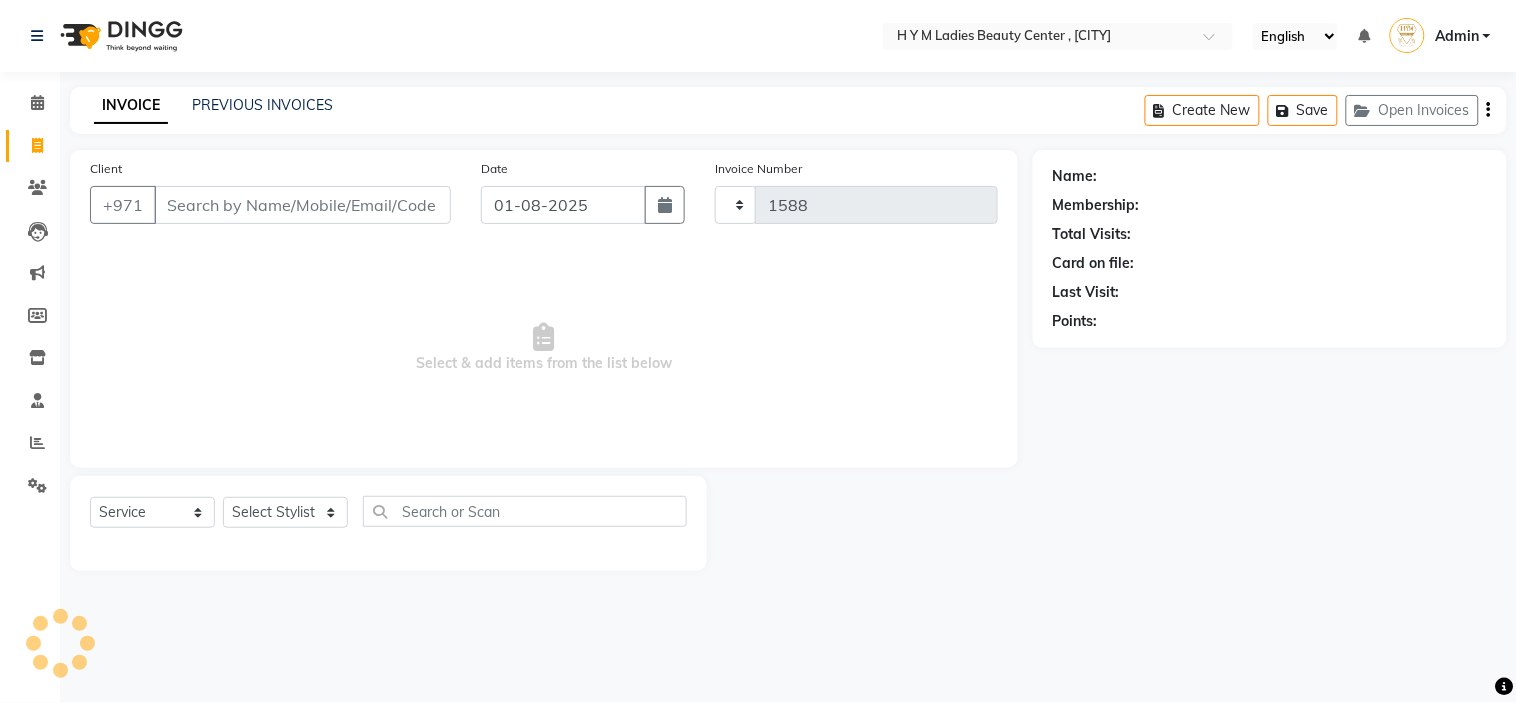 select on "7248" 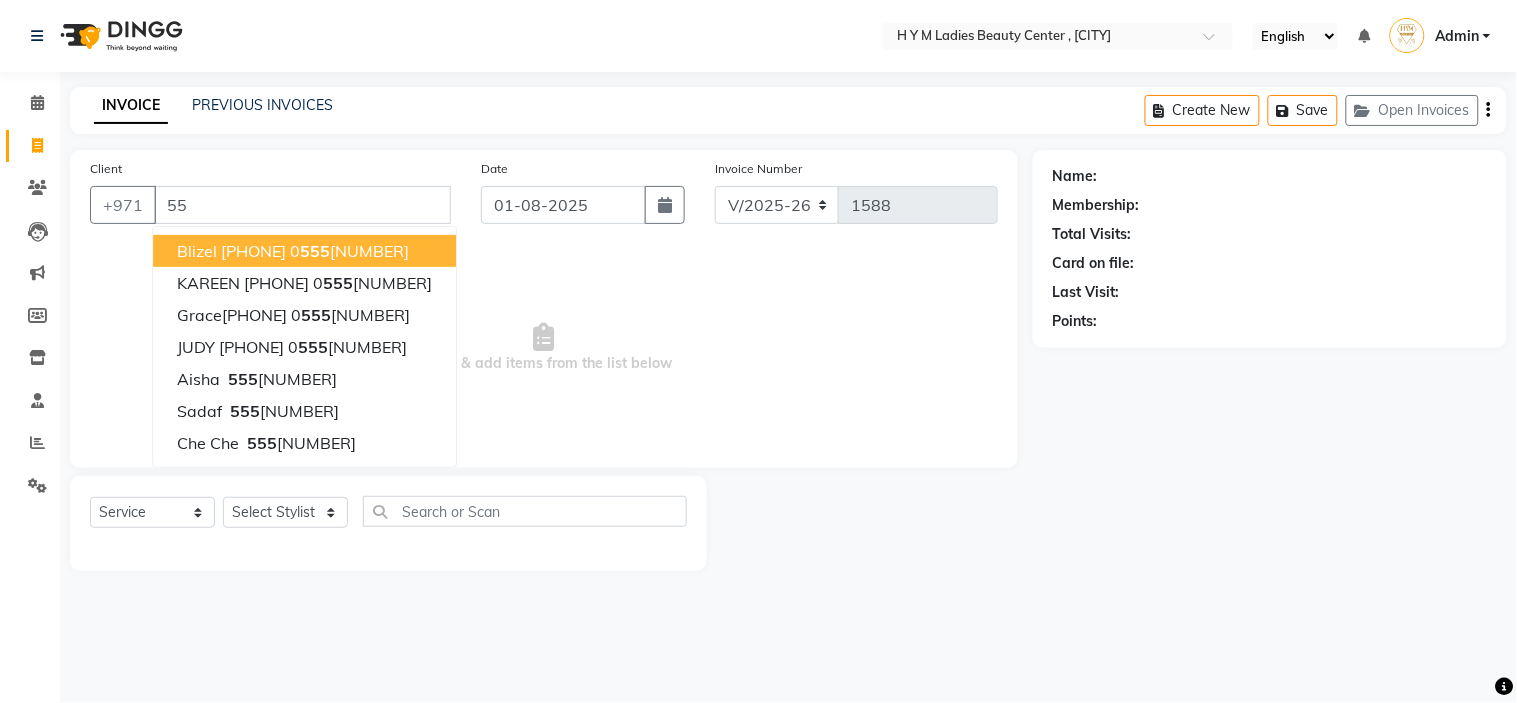 type on "5" 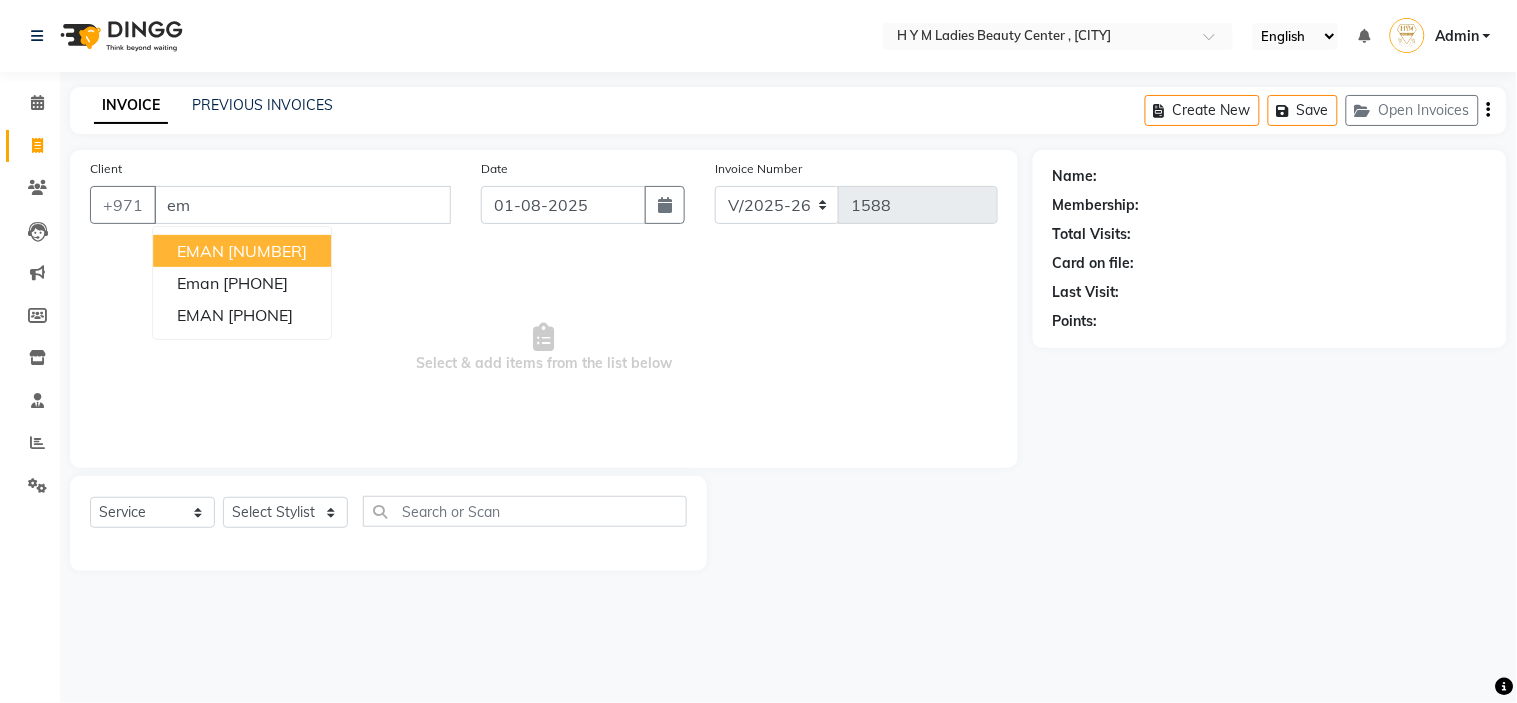 type on "e" 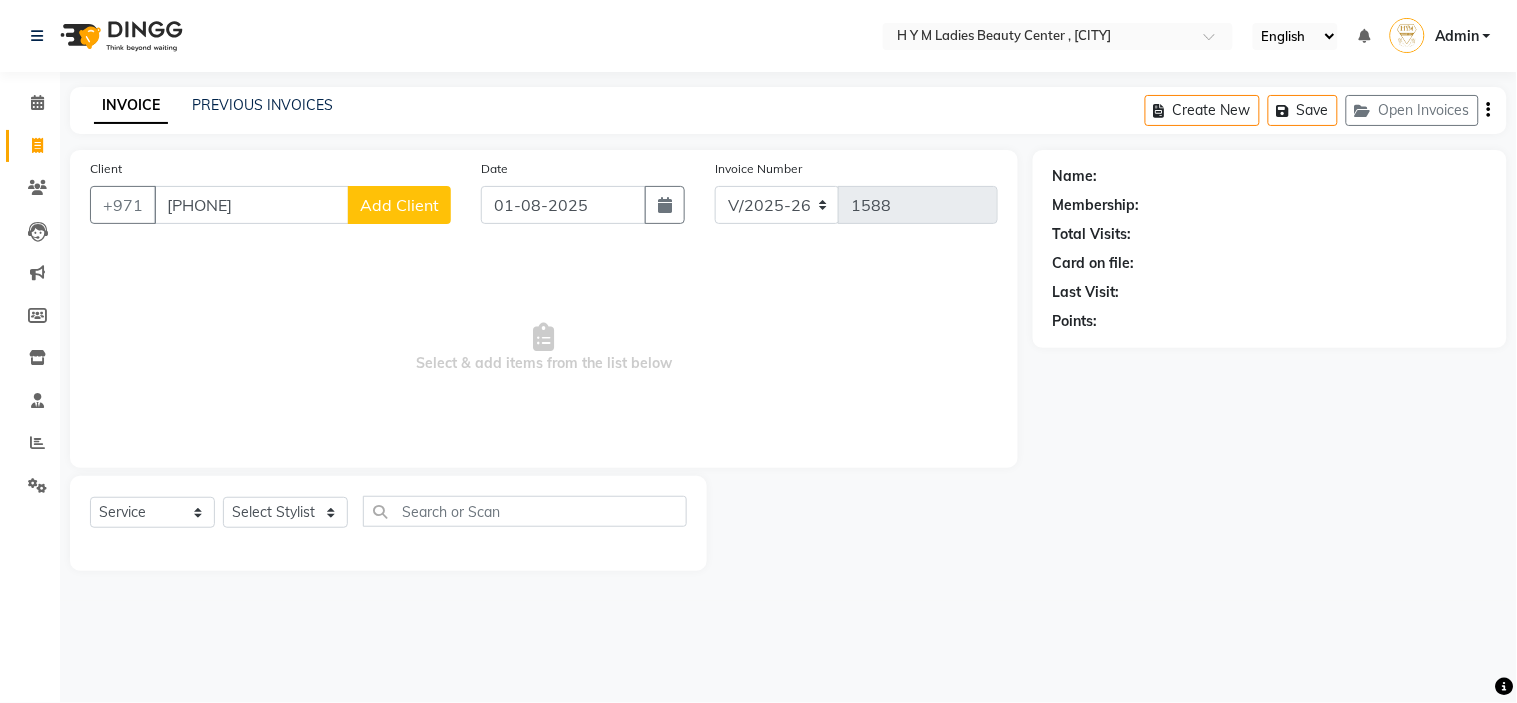 type on "[PHONE]" 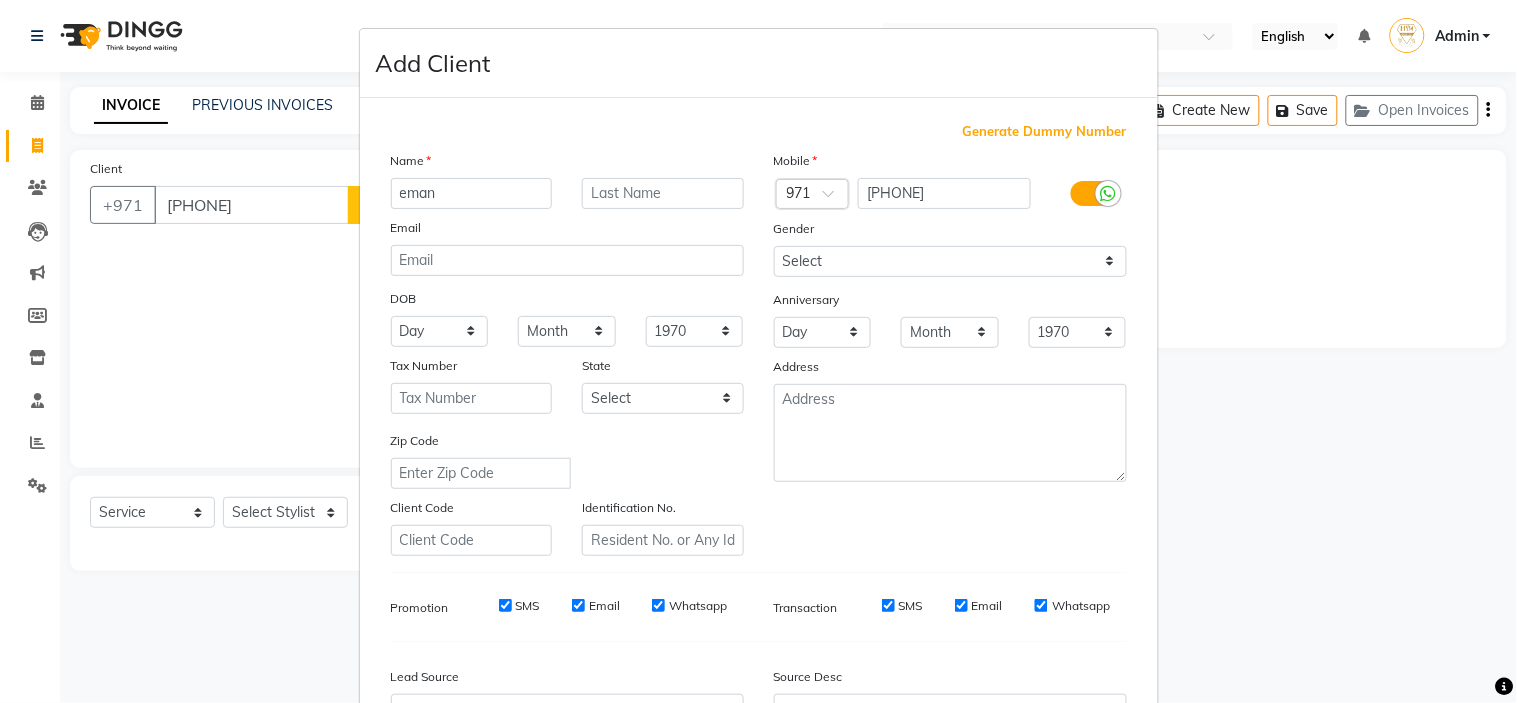 type on "eman" 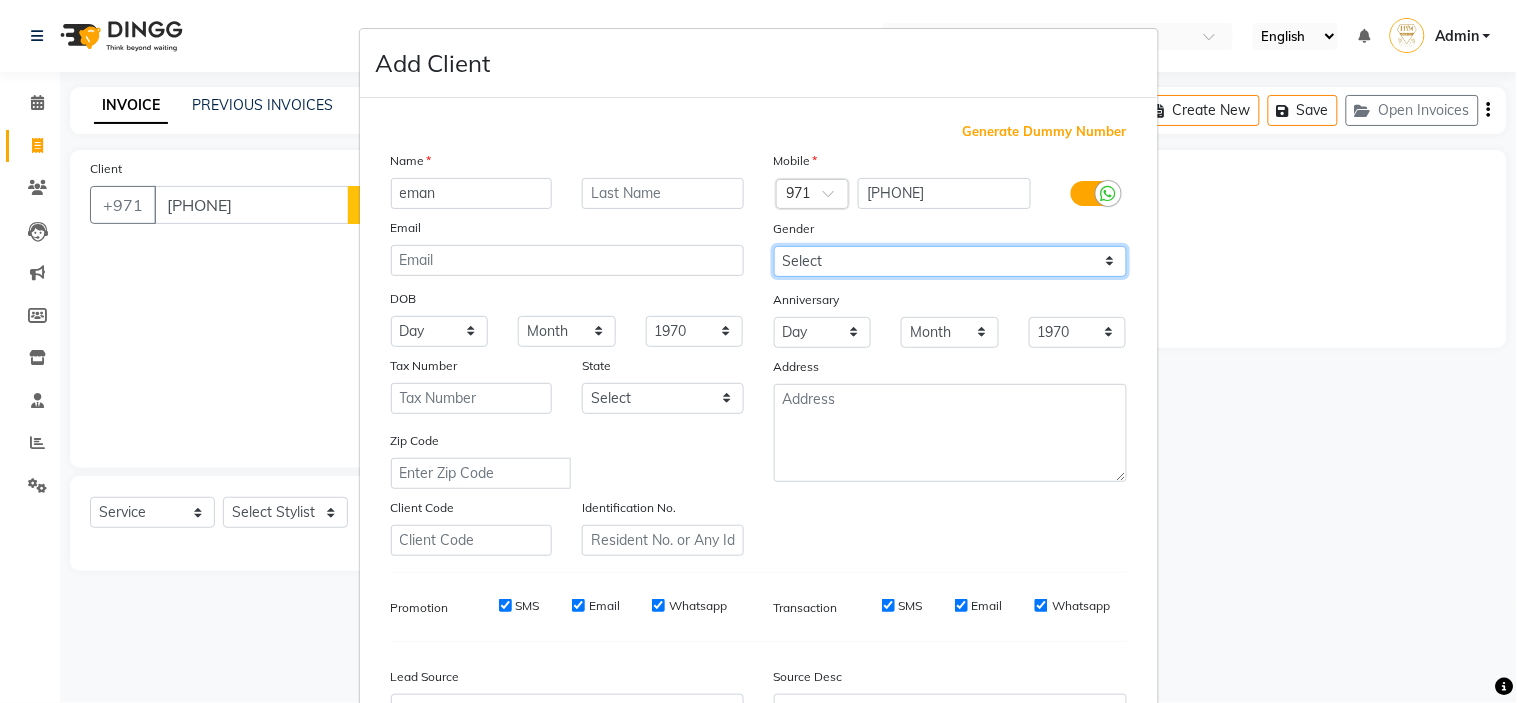 drag, startPoint x: 1022, startPoint y: 266, endPoint x: 1005, endPoint y: 270, distance: 17.464249 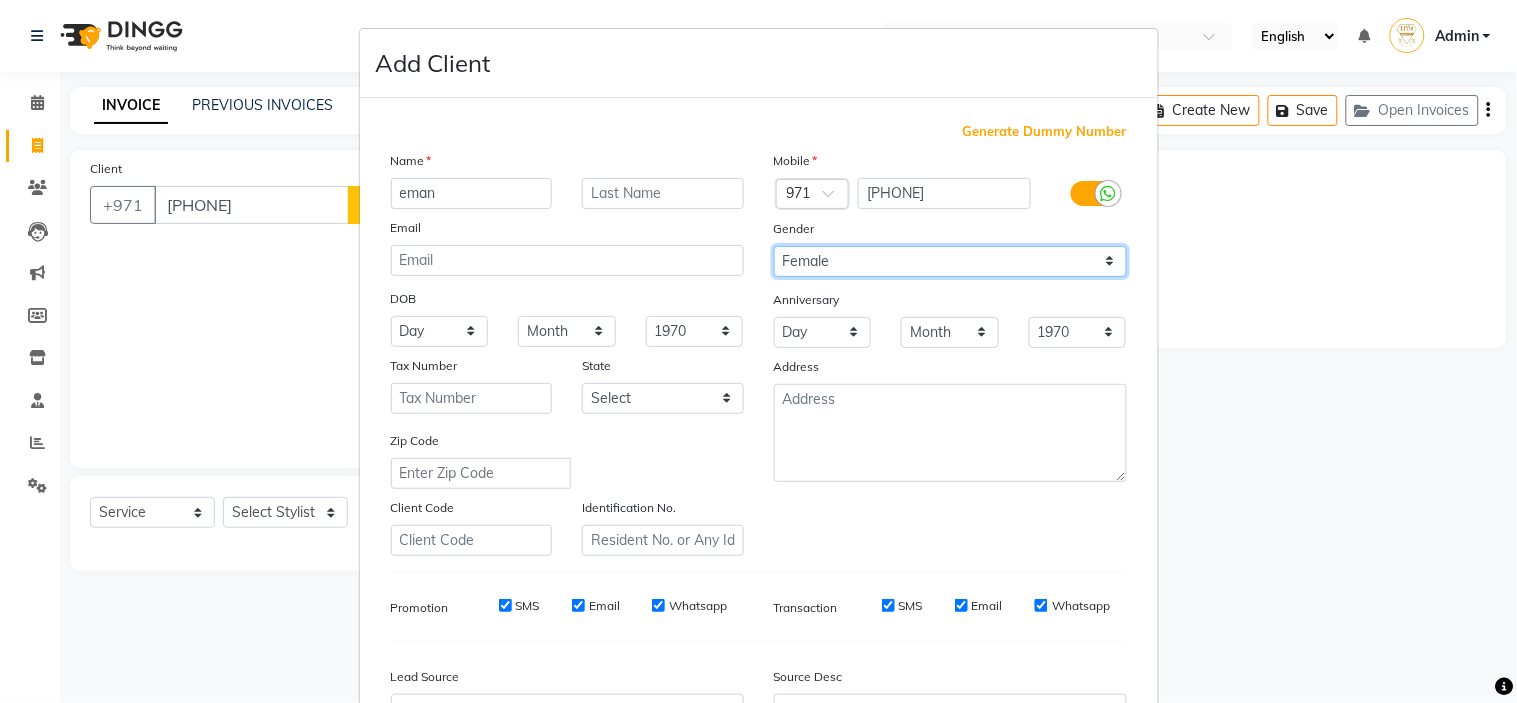 click on "Select Male Female Other Prefer Not To Say" at bounding box center [950, 261] 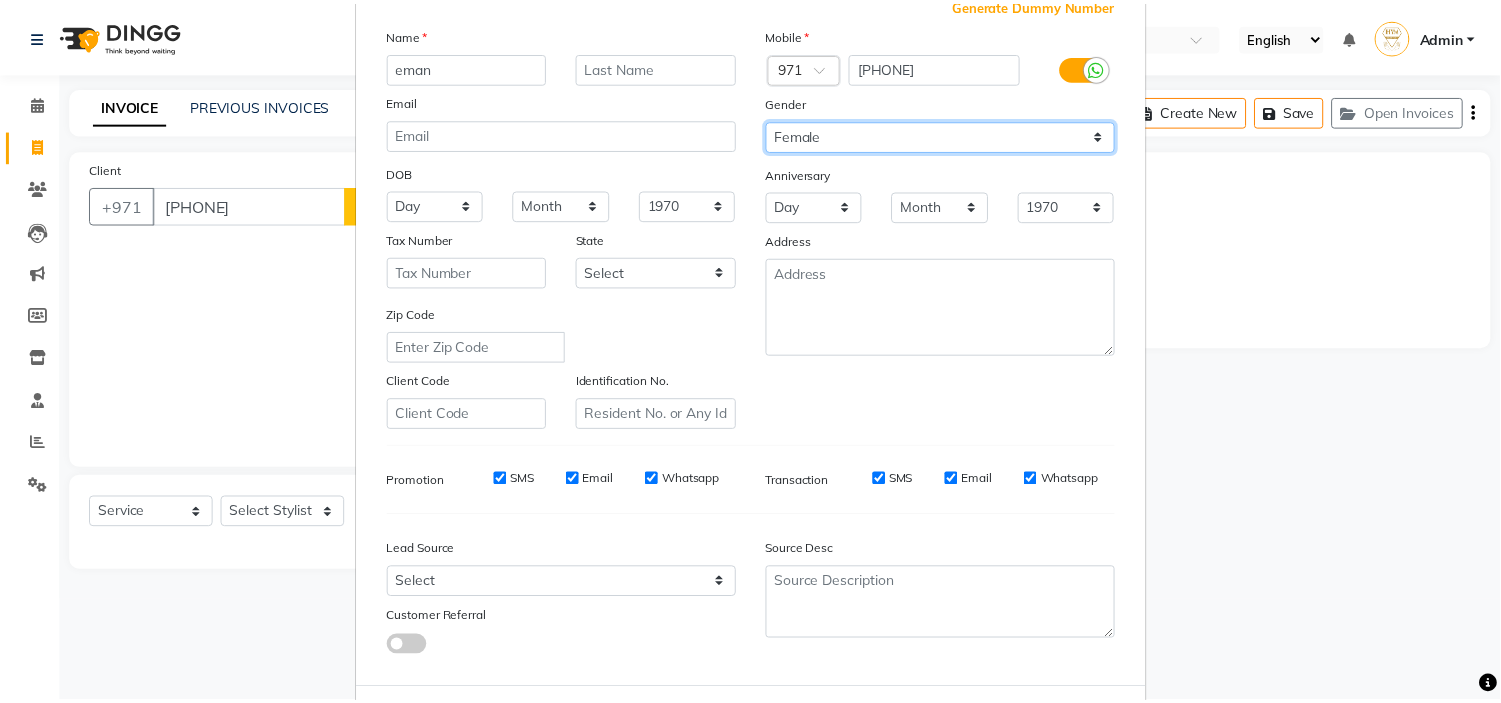 scroll, scrollTop: 221, scrollLeft: 0, axis: vertical 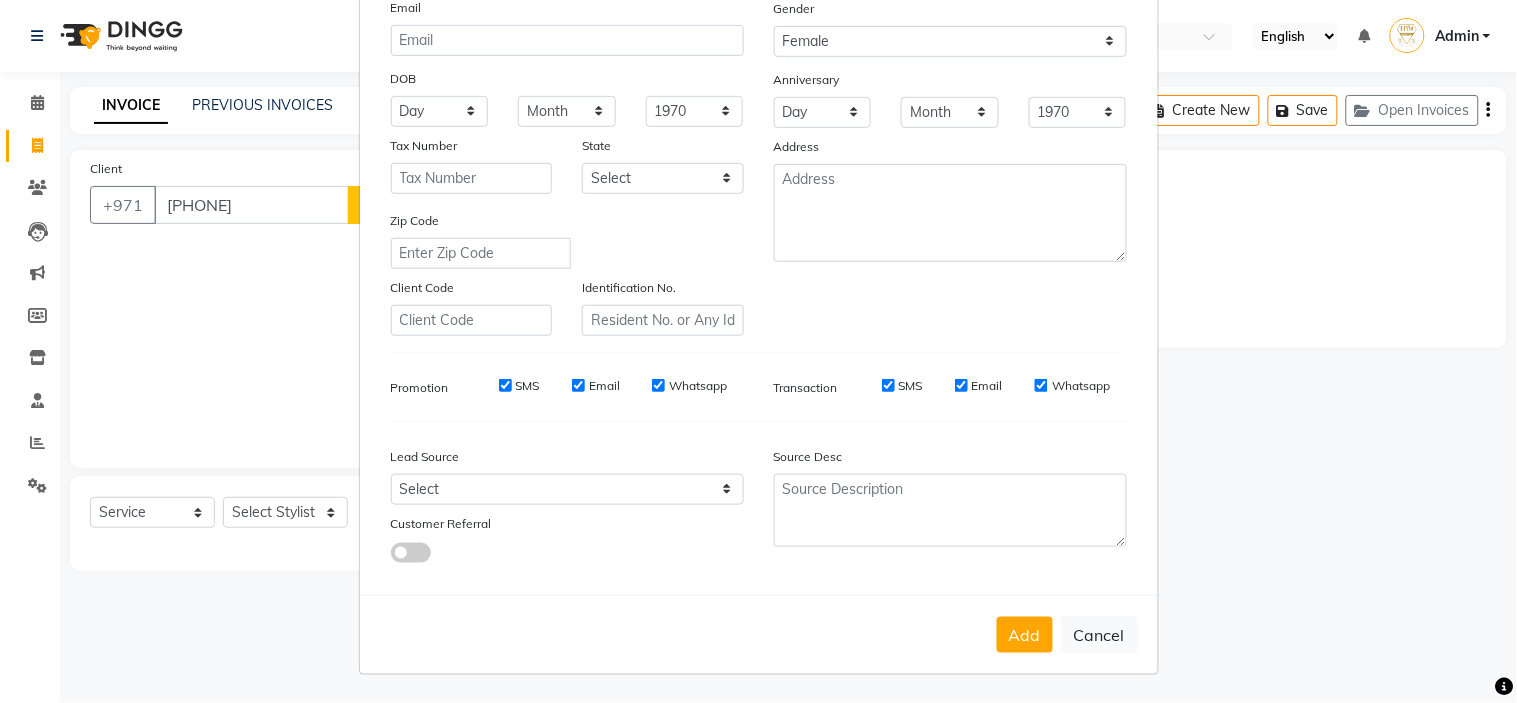 click on "Add" at bounding box center (1025, 635) 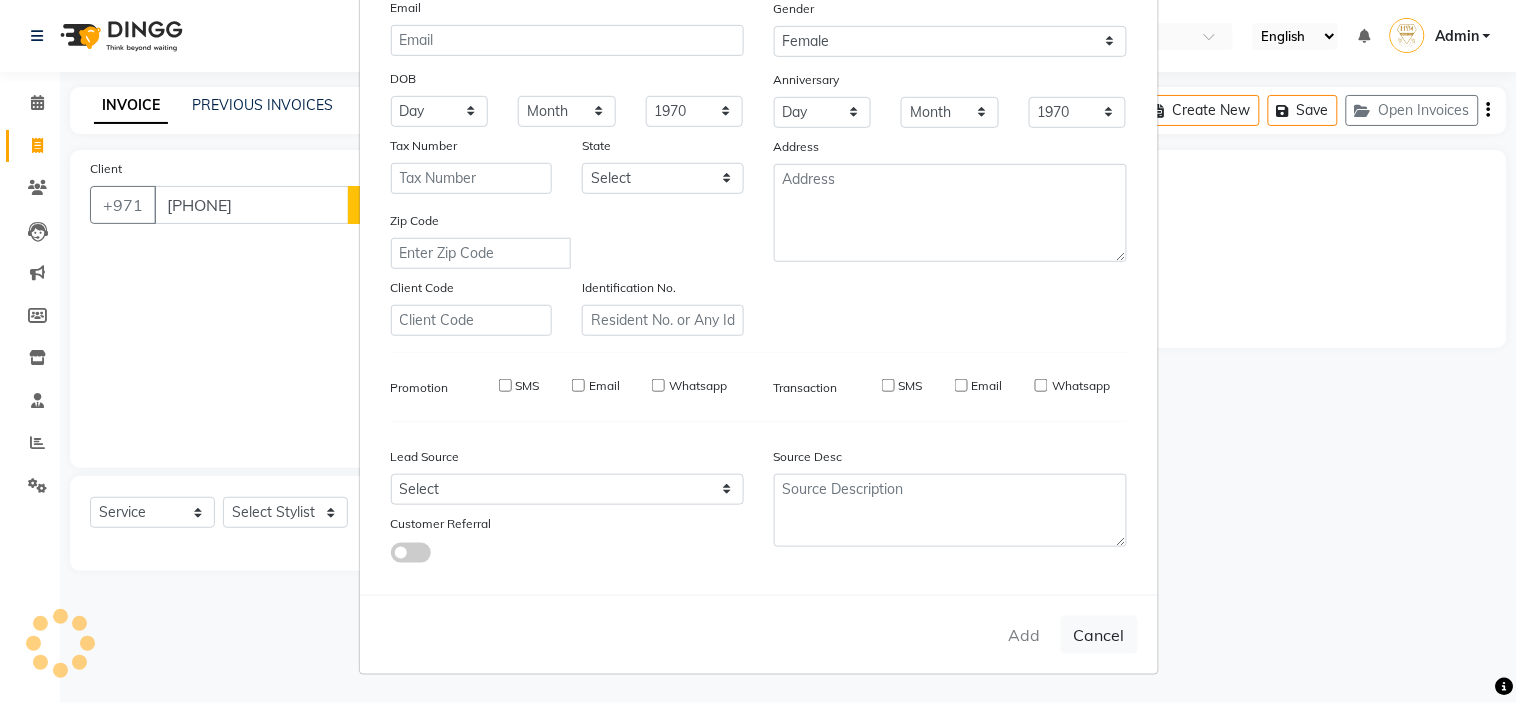 type 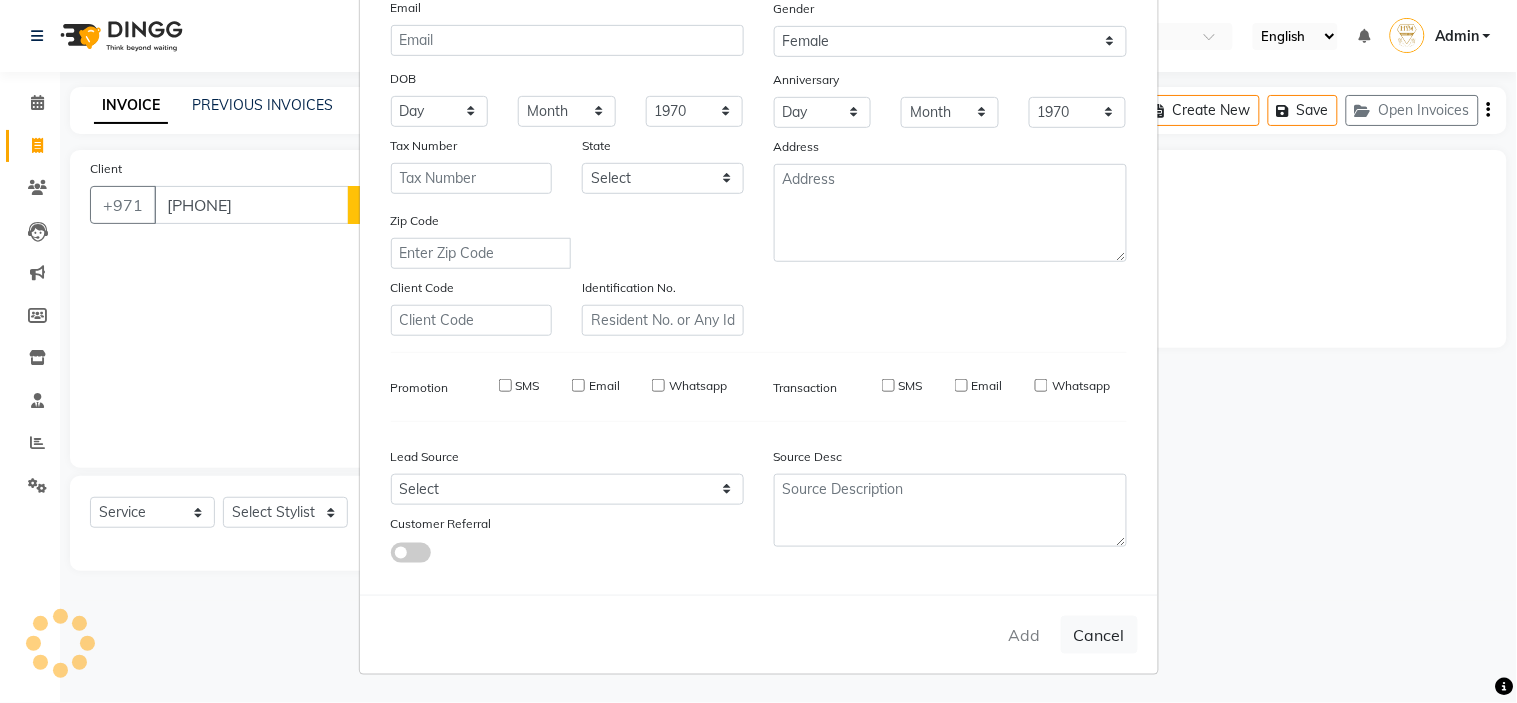 select 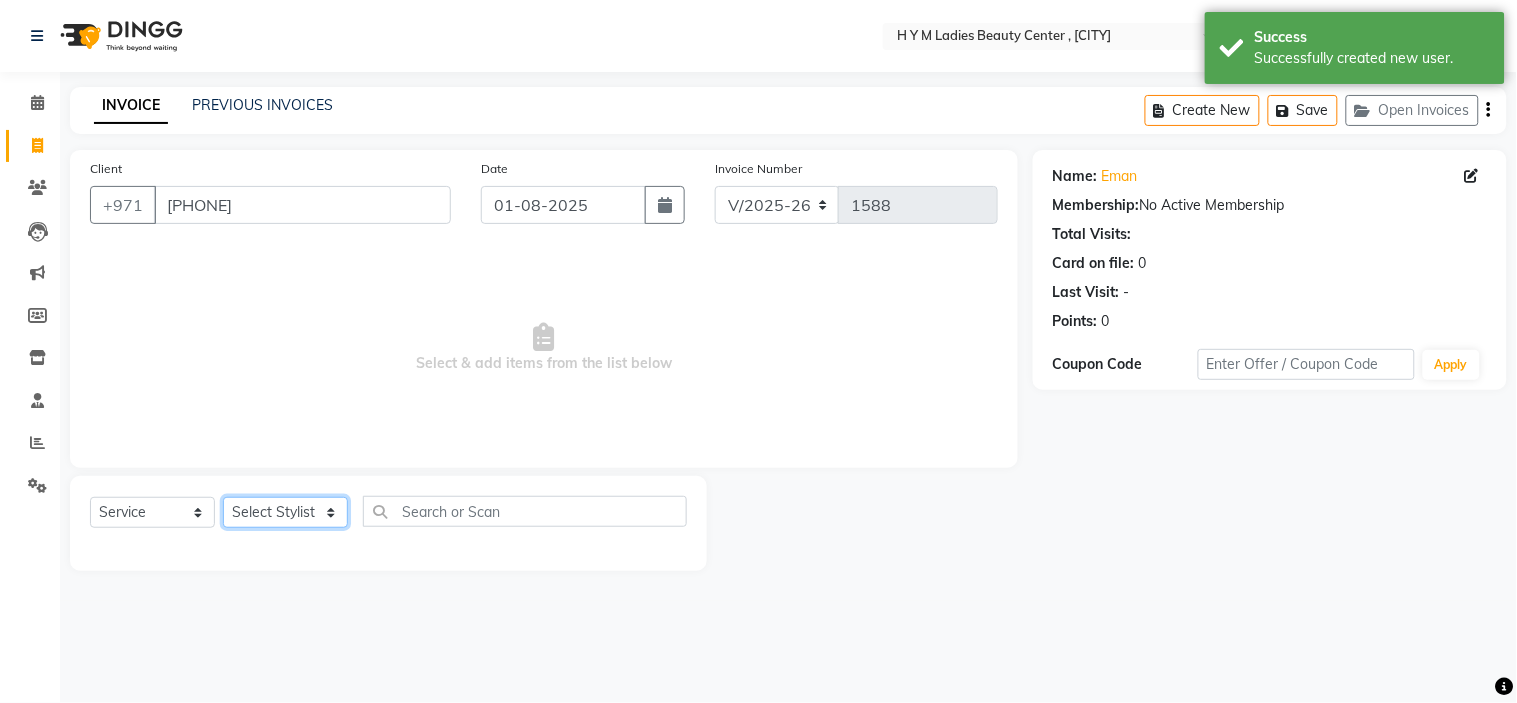 click on "Select Stylist ameena Jheza Dalangin Julie Corteza nadeema randa Rose An Galangzari" 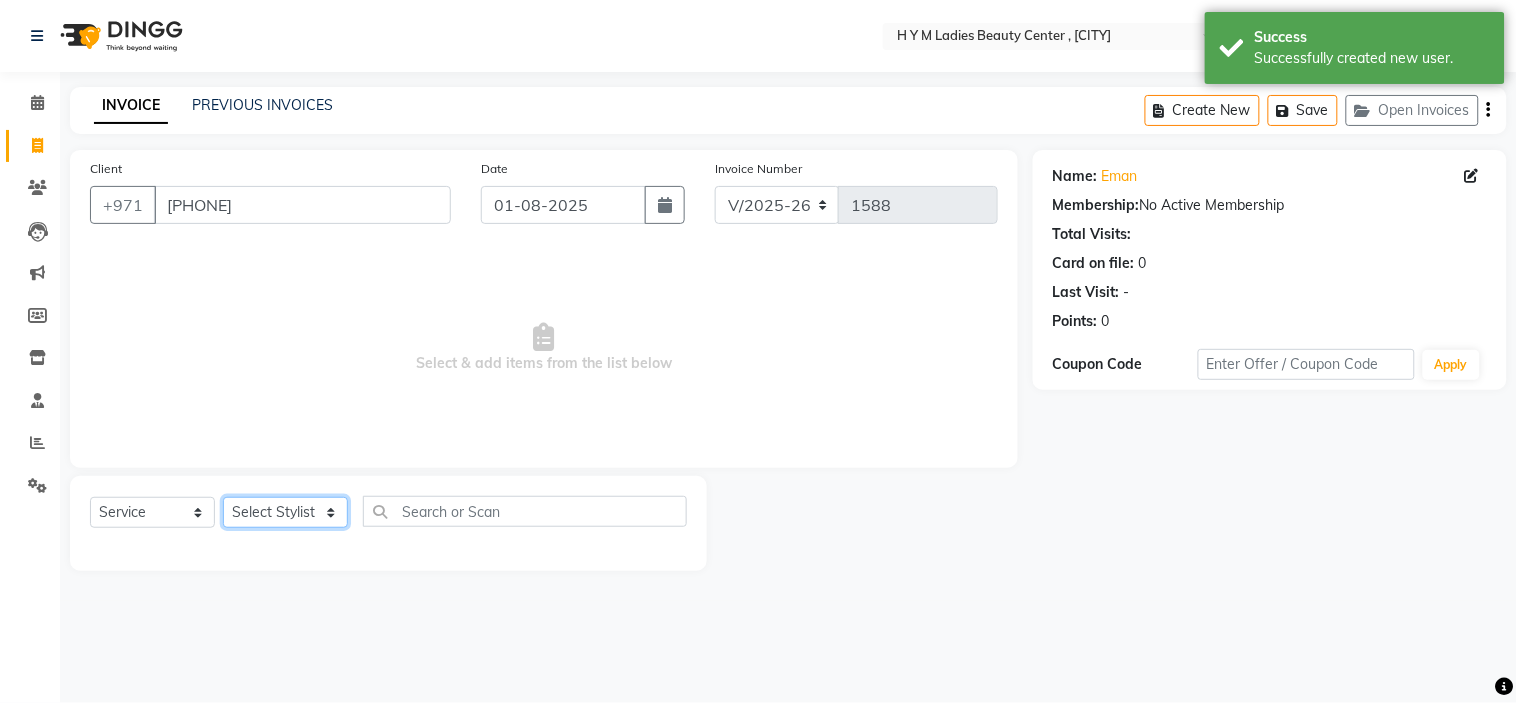 select on "76457" 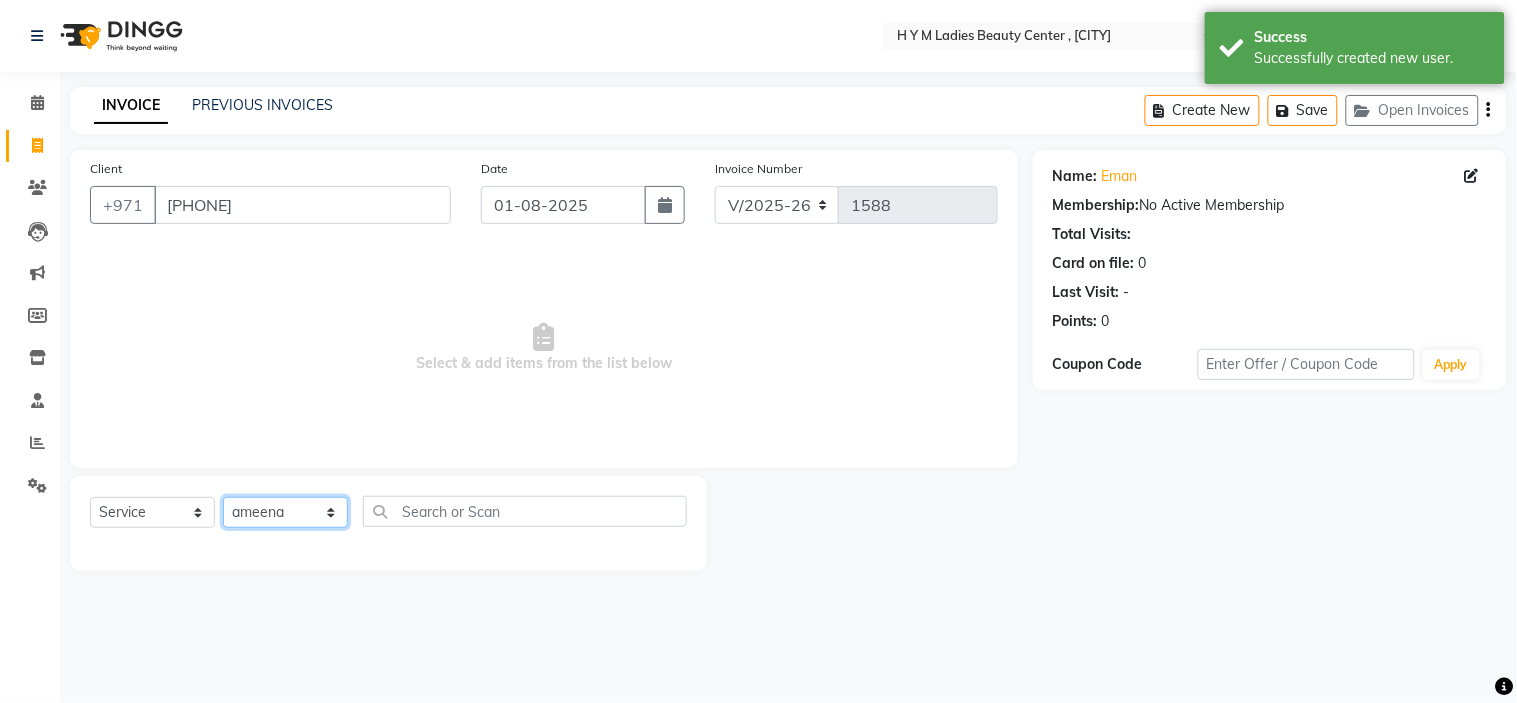 click on "Select Stylist ameena Jheza Dalangin Julie Corteza nadeema randa Rose An Galangzari" 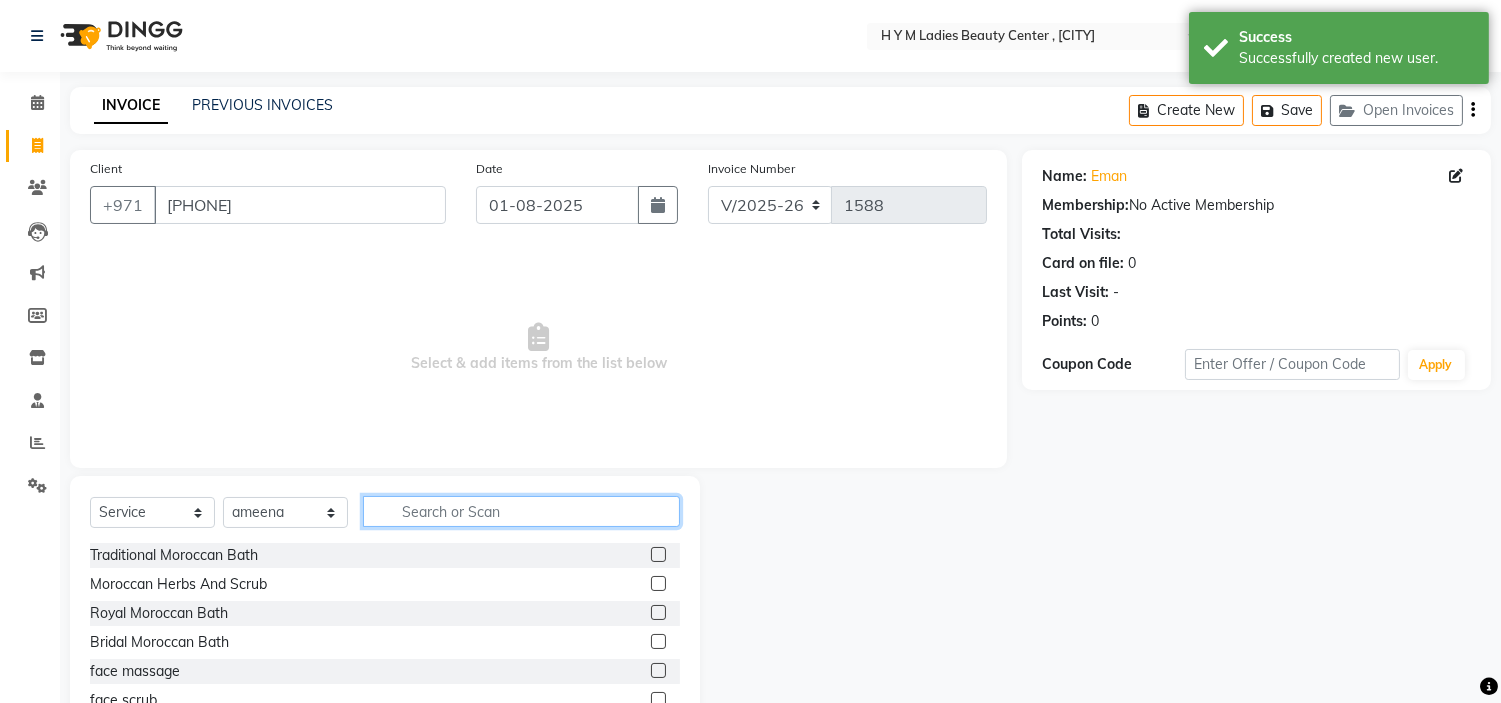 click 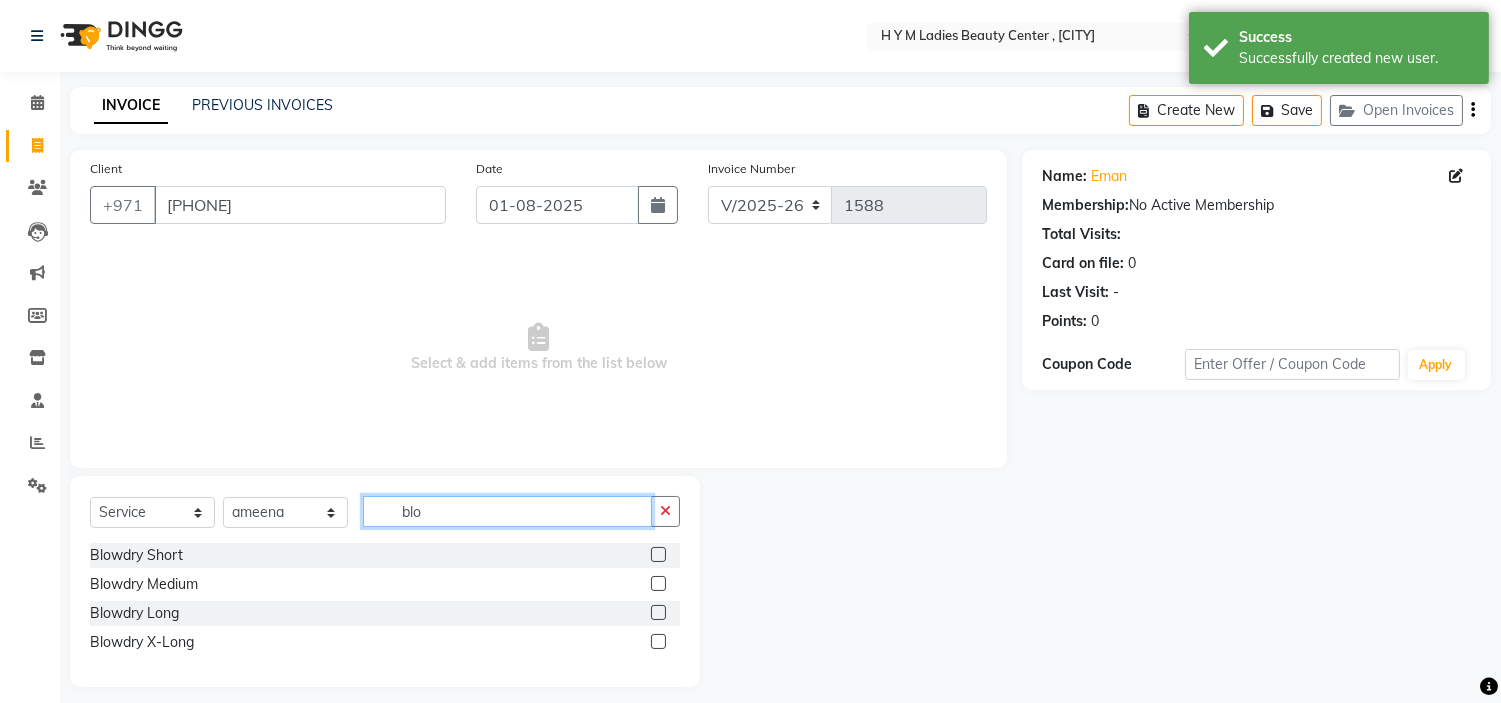 type on "blo" 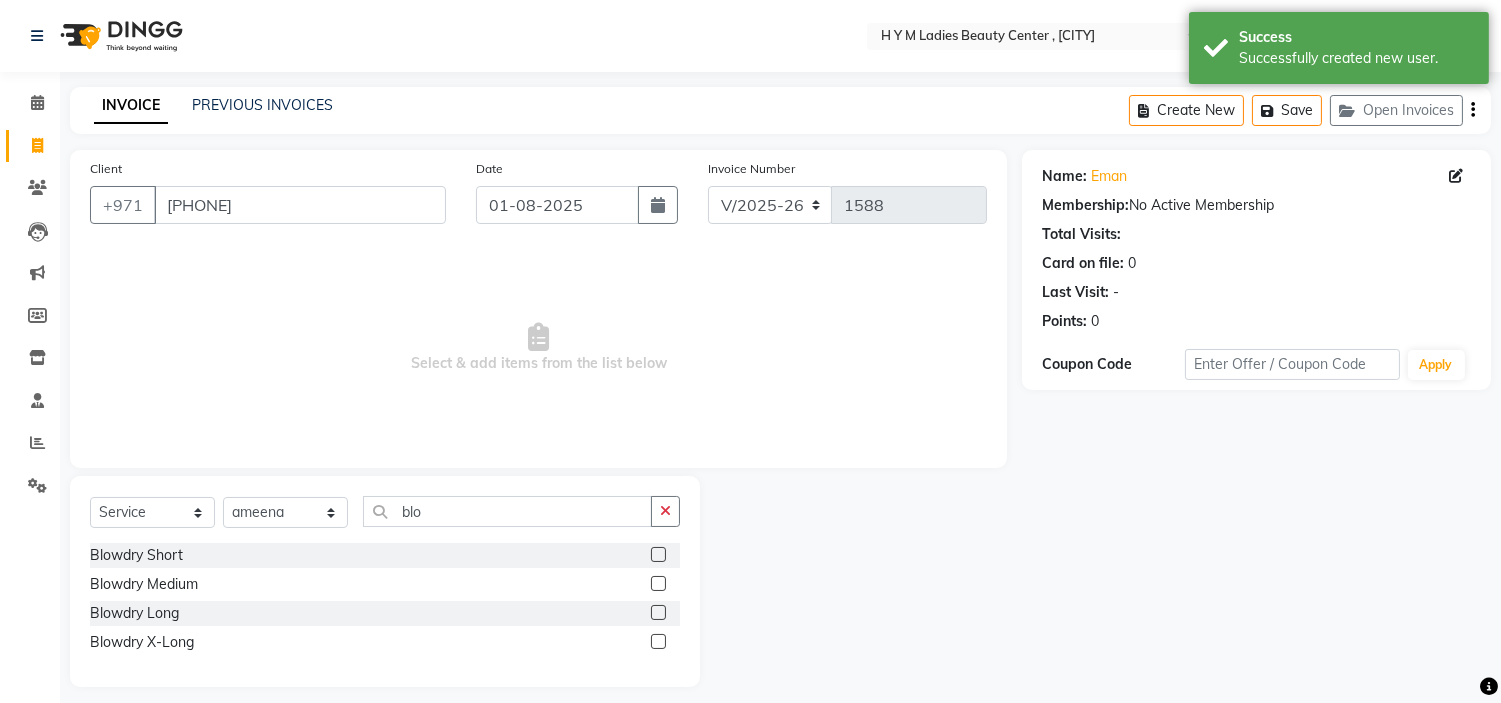 click 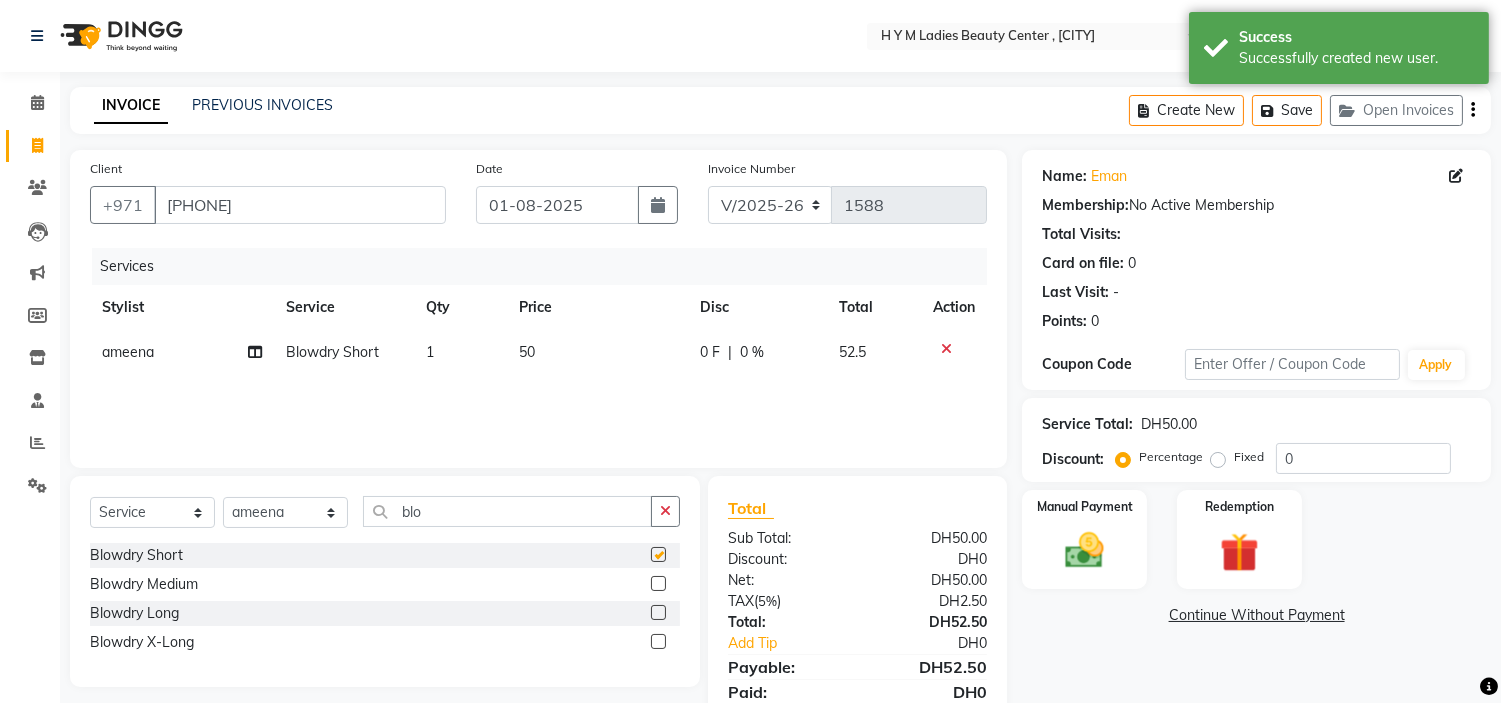 checkbox on "false" 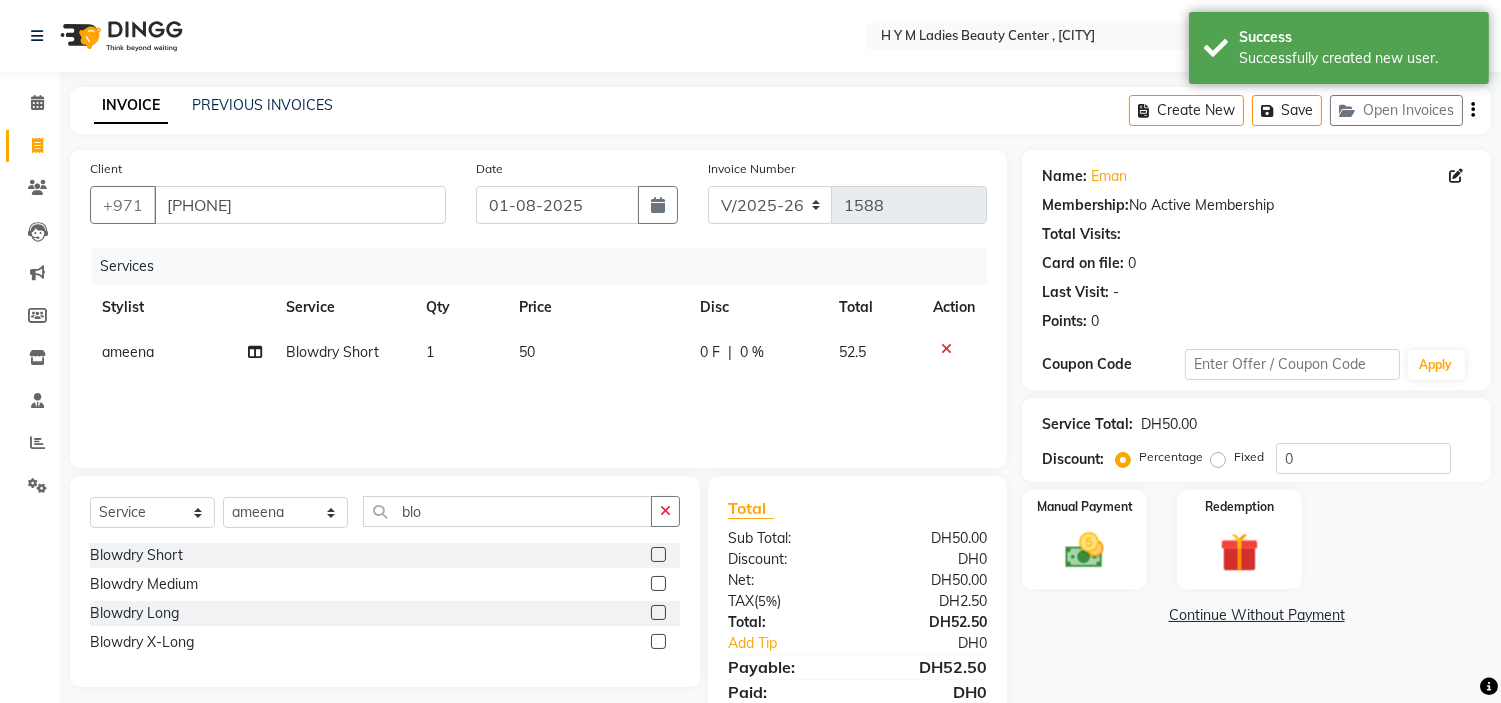 click on "50" 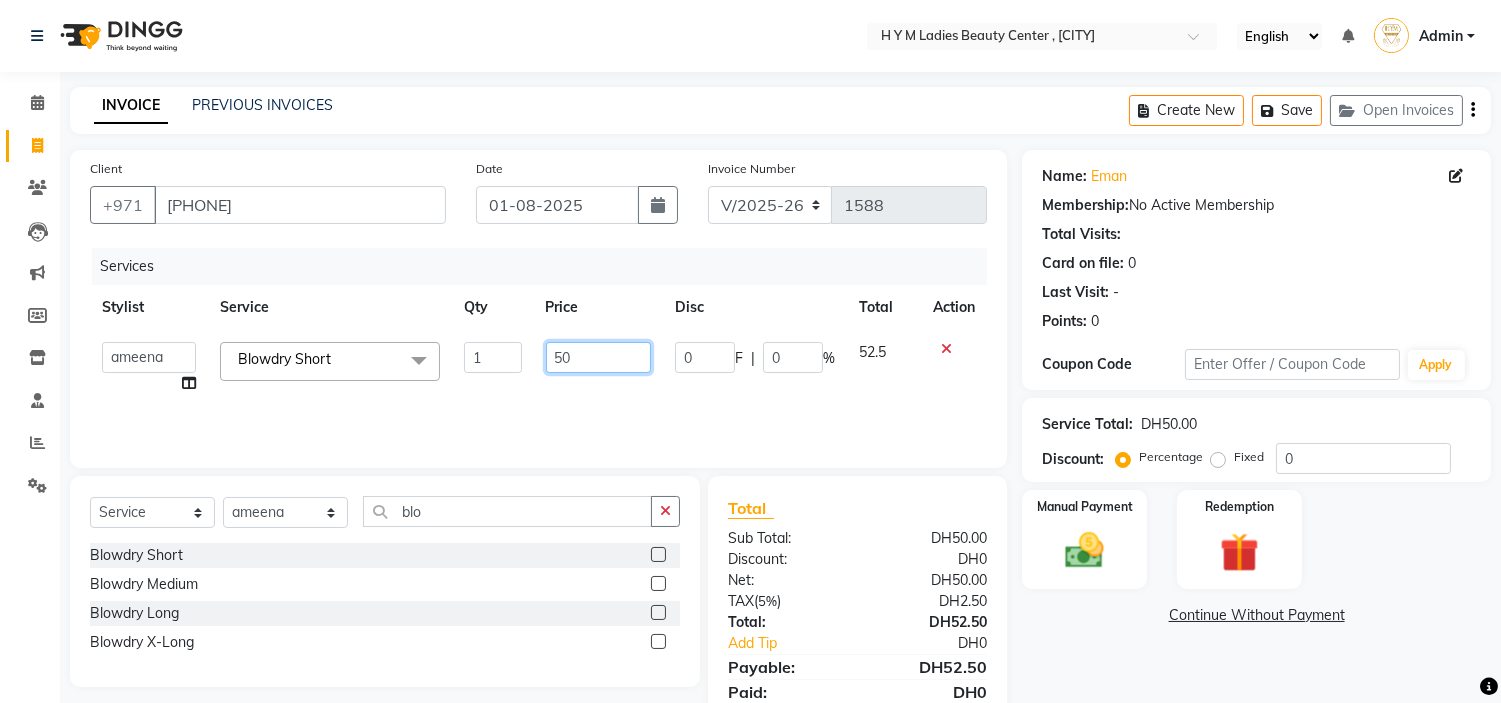 drag, startPoint x: 588, startPoint y: 354, endPoint x: 0, endPoint y: 472, distance: 599.72327 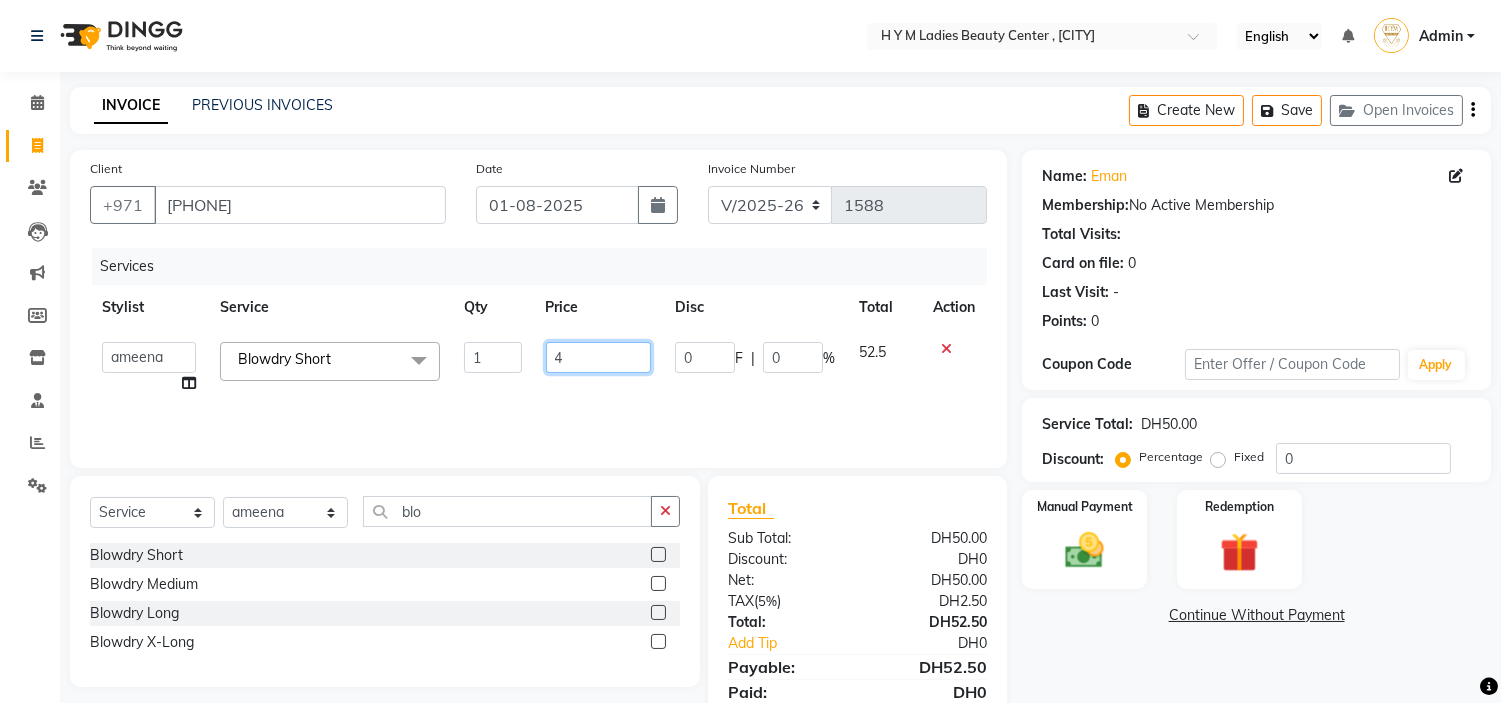 type on "48" 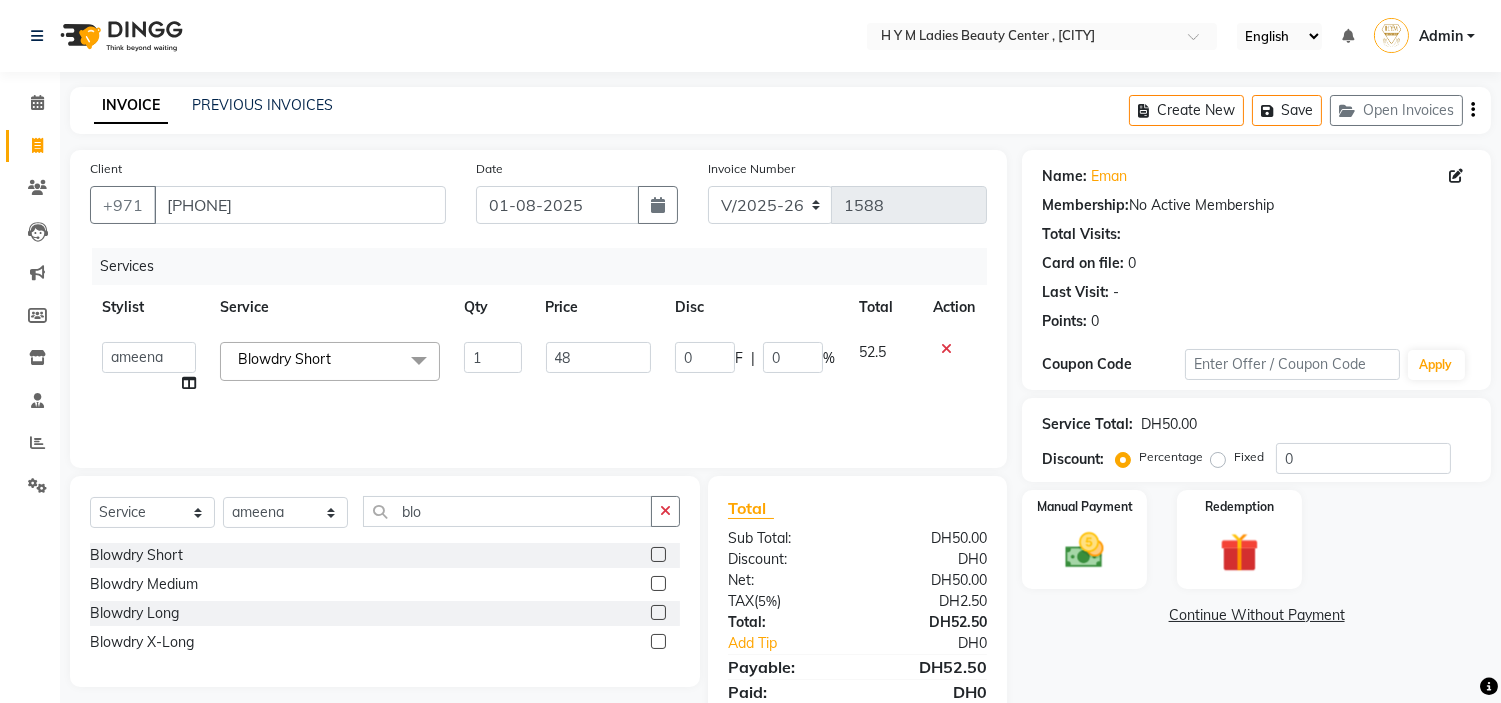 click on "Services" 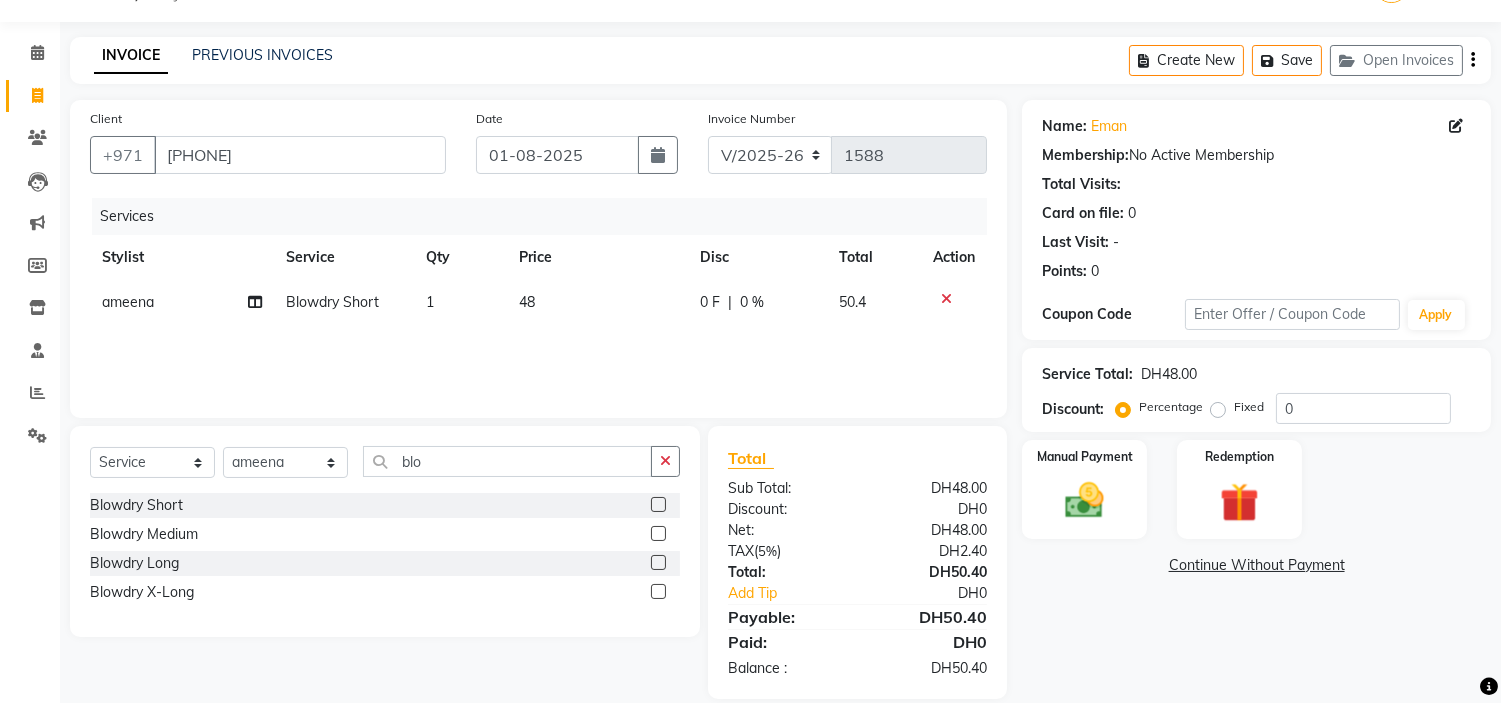 scroll, scrollTop: 75, scrollLeft: 0, axis: vertical 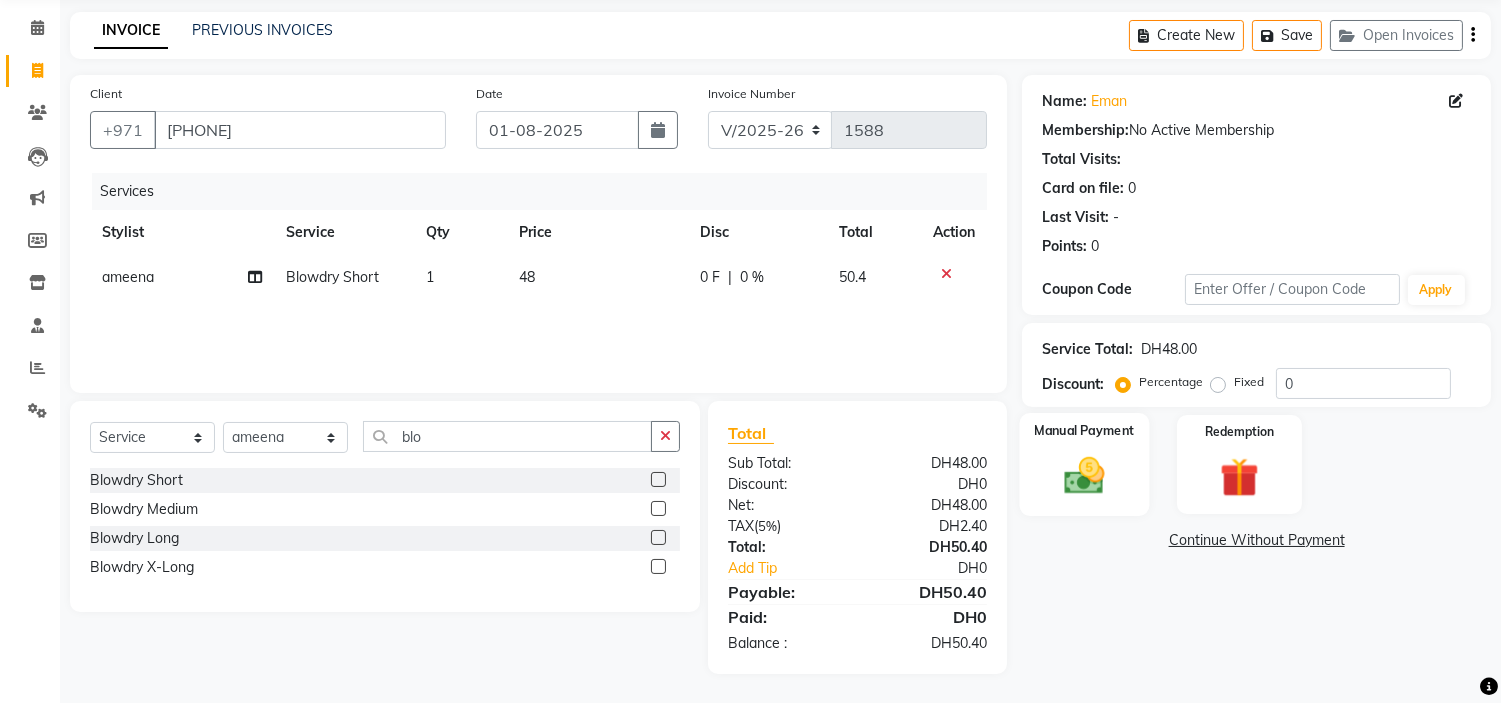 click 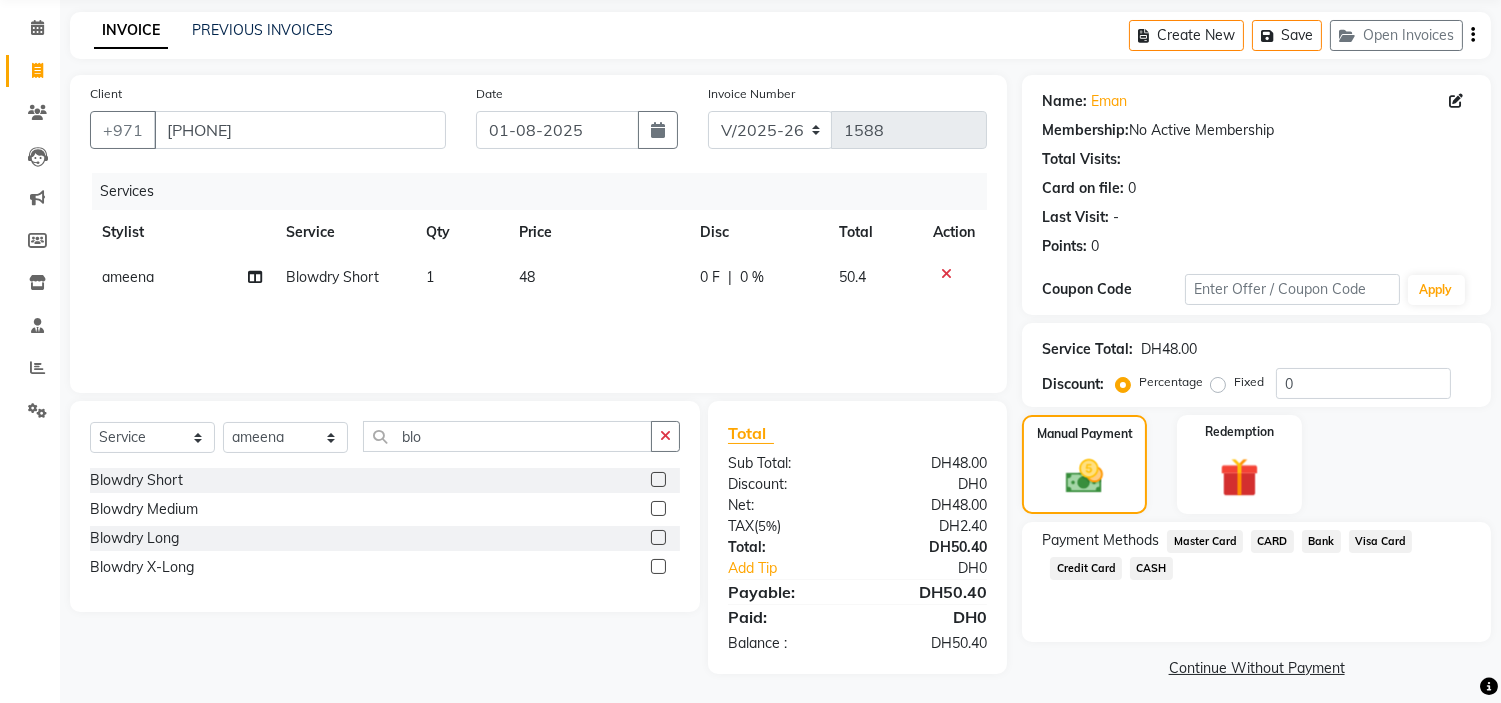 click on "Credit Card" 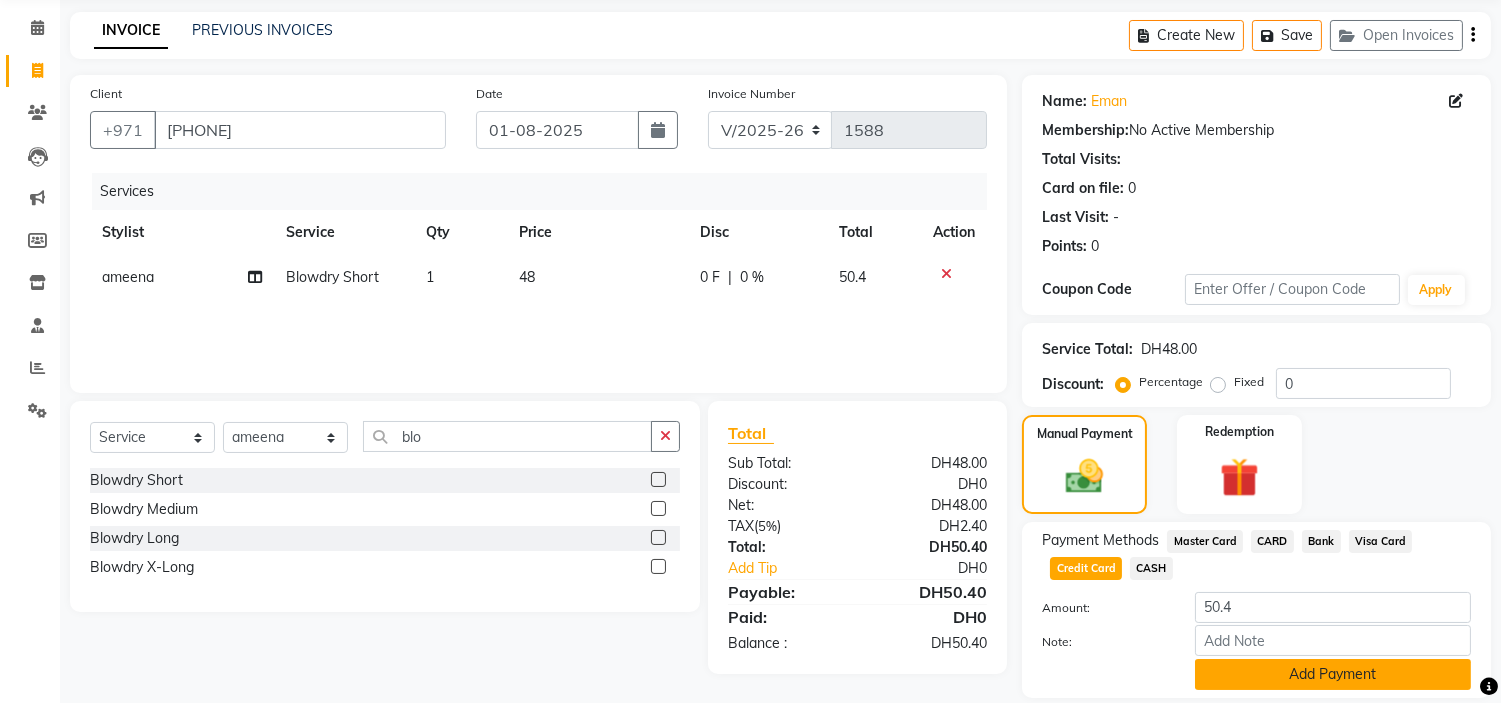 click on "Add Payment" 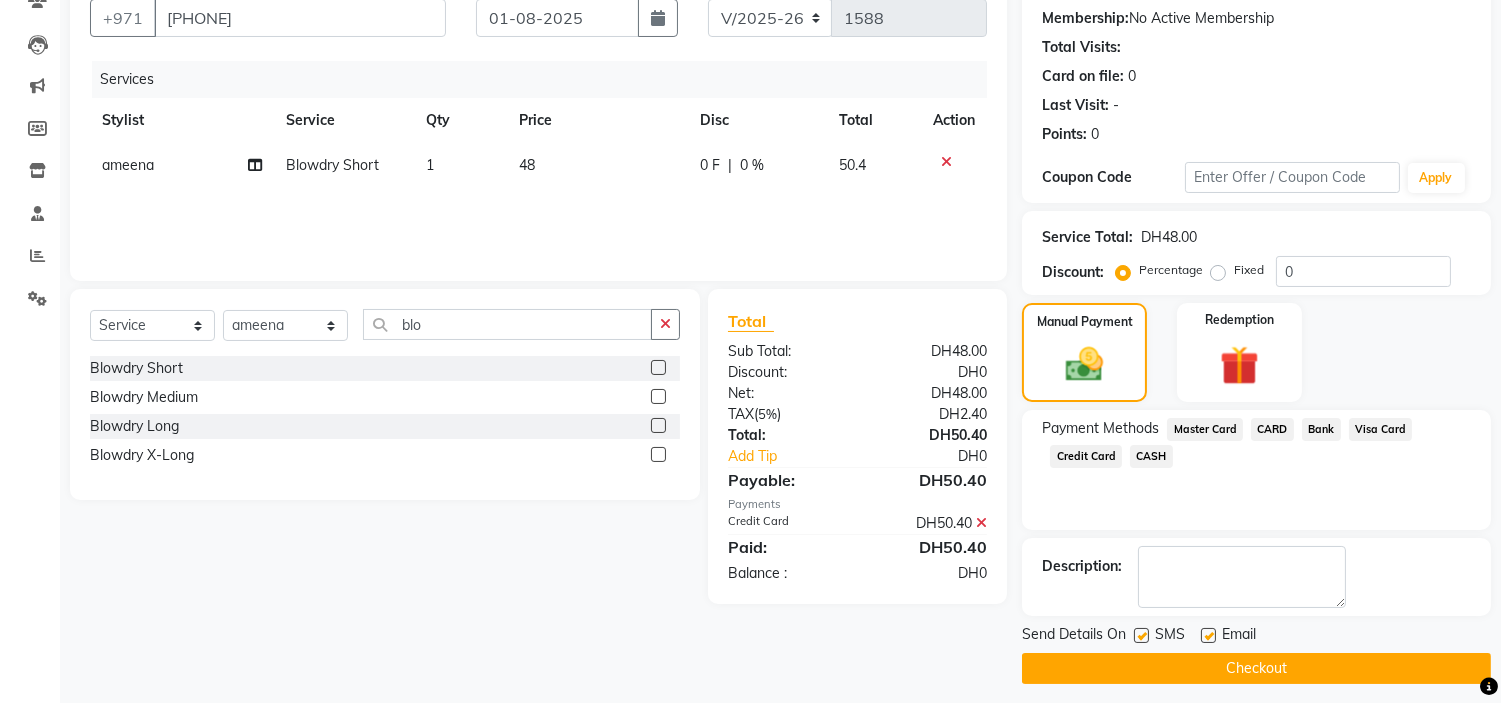 scroll, scrollTop: 196, scrollLeft: 0, axis: vertical 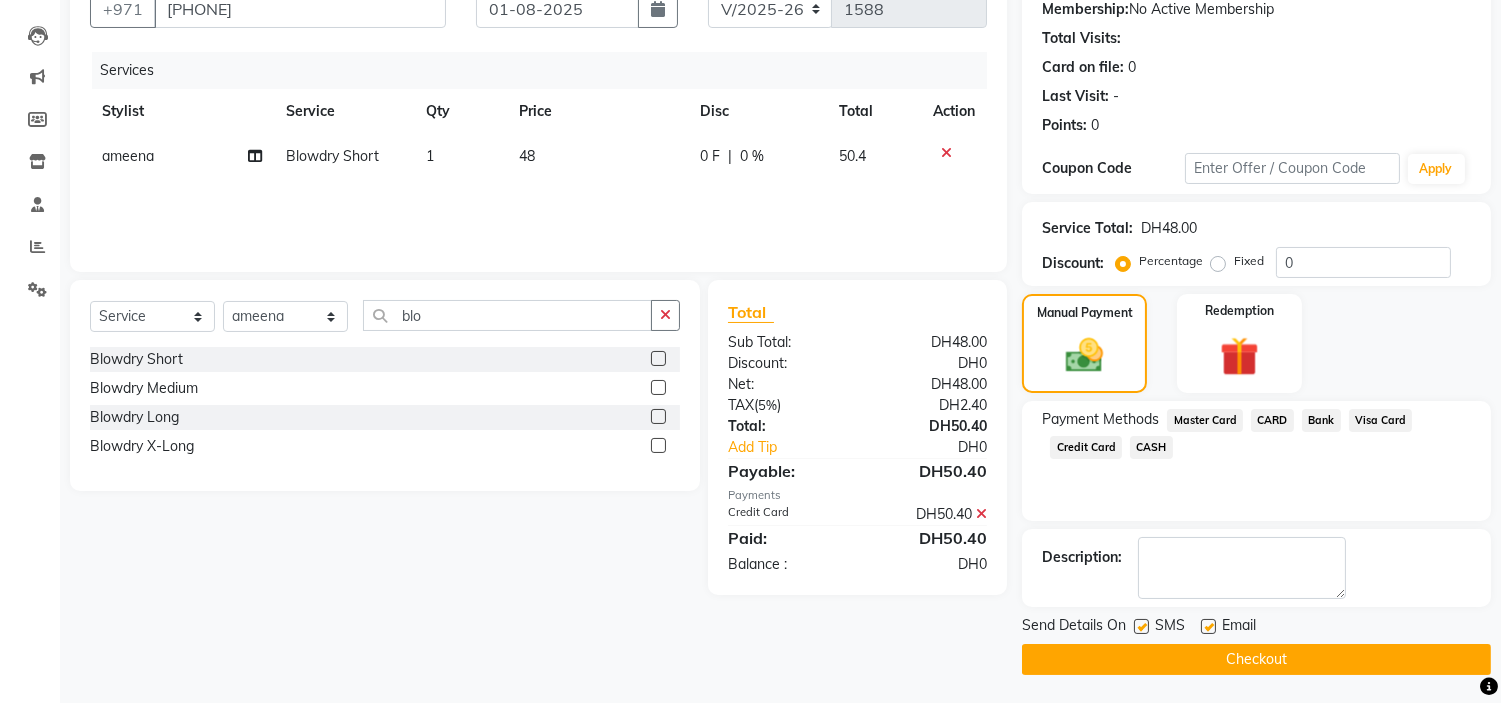 click 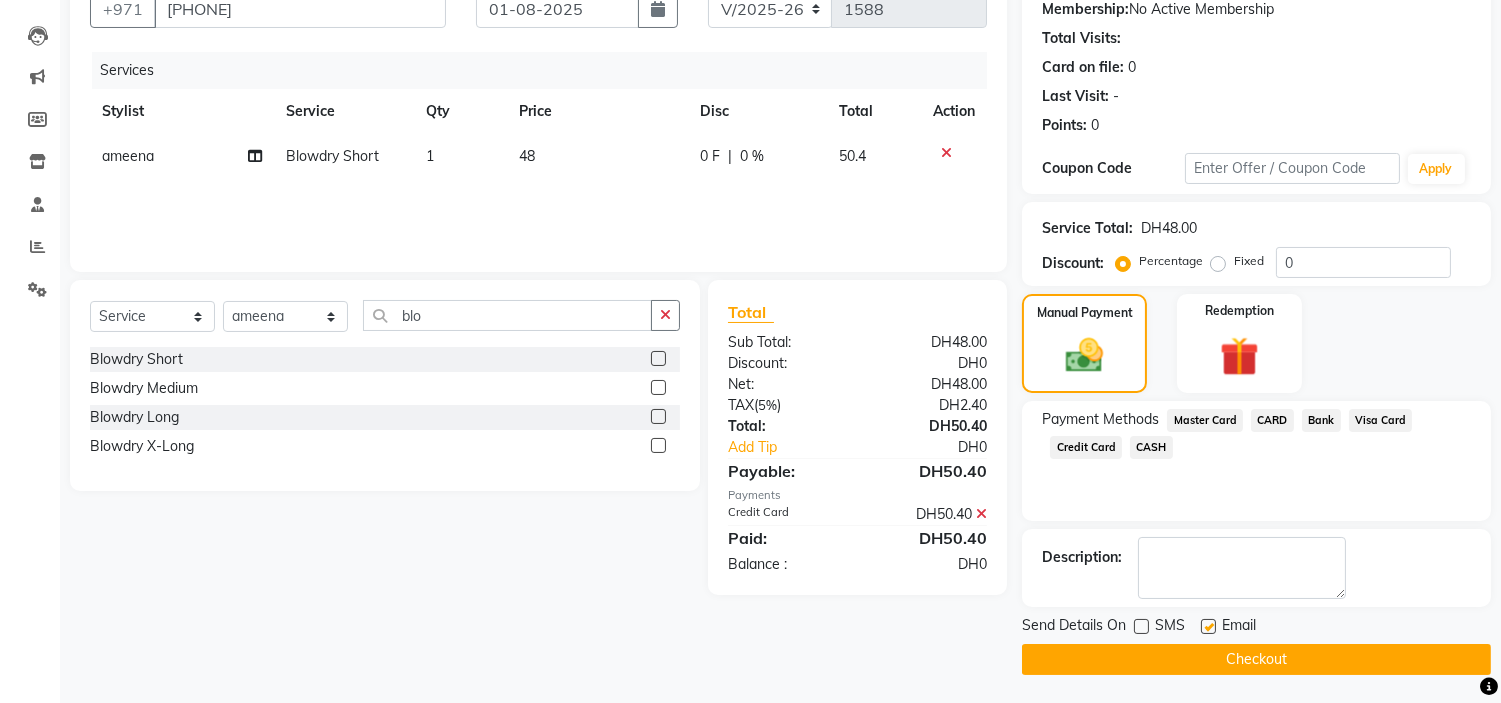 click 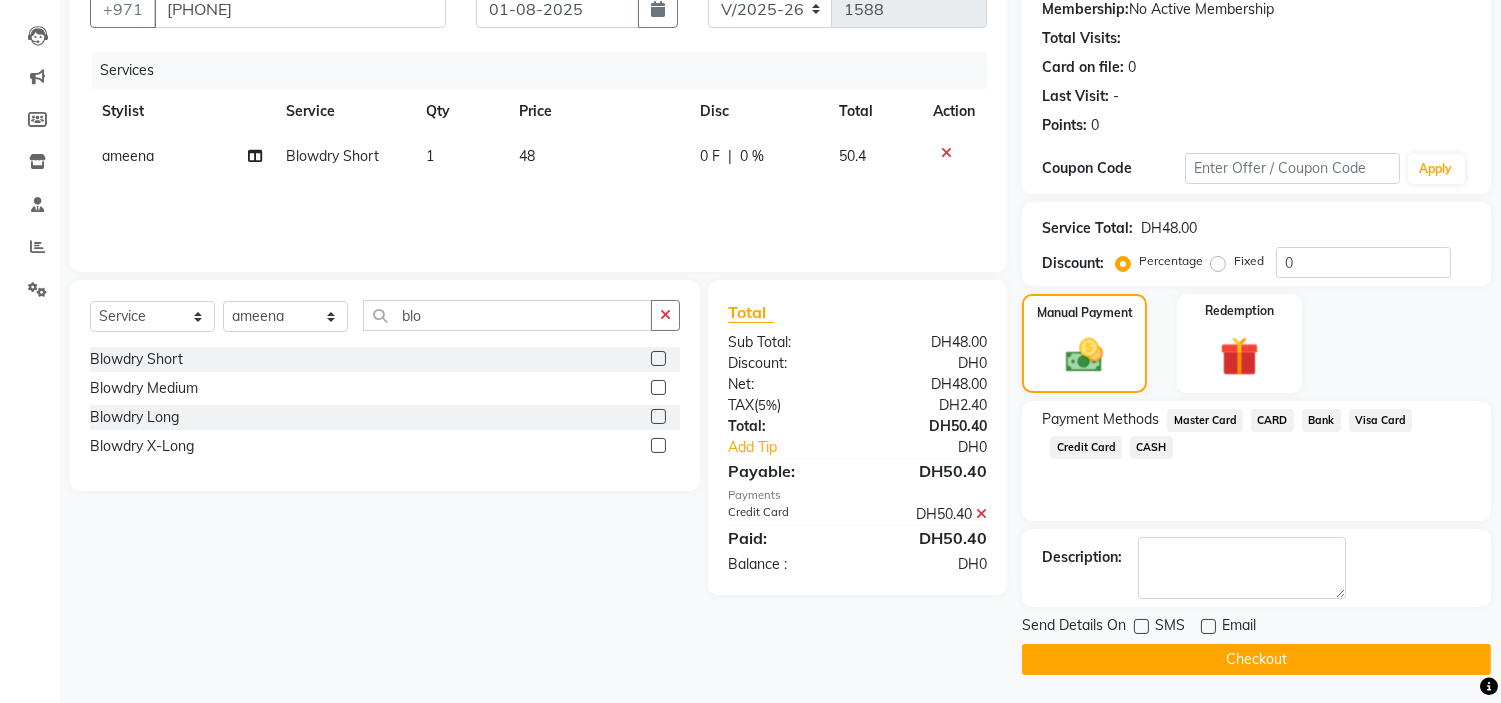 click on "Checkout" 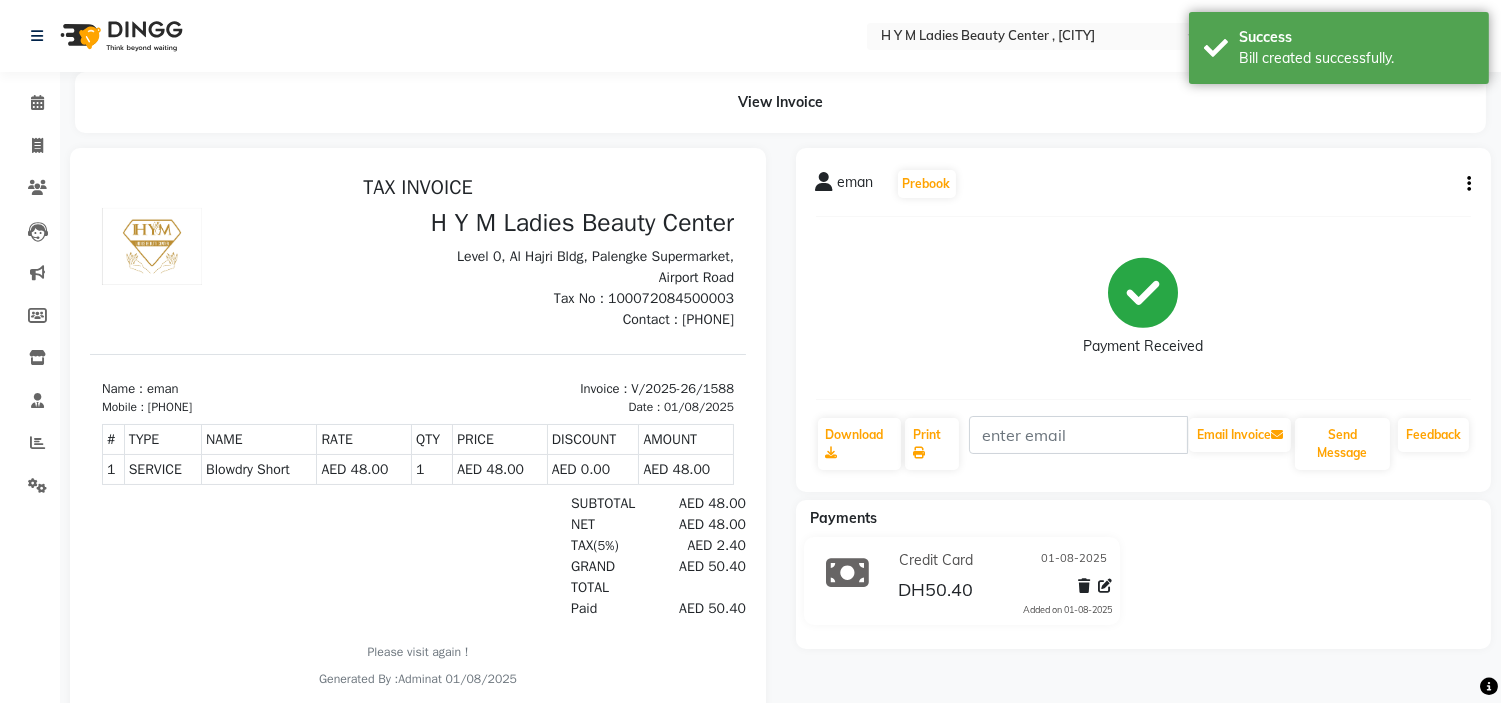 scroll, scrollTop: 0, scrollLeft: 0, axis: both 